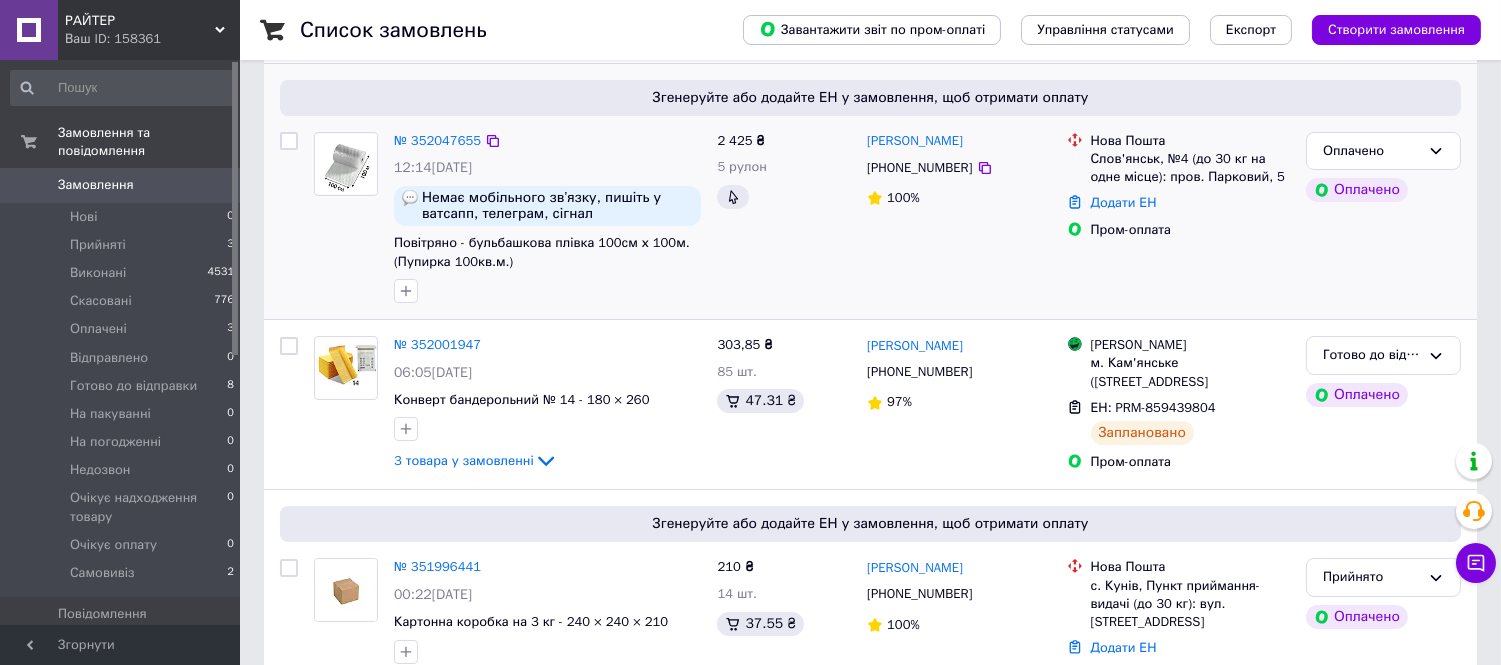 scroll, scrollTop: 444, scrollLeft: 0, axis: vertical 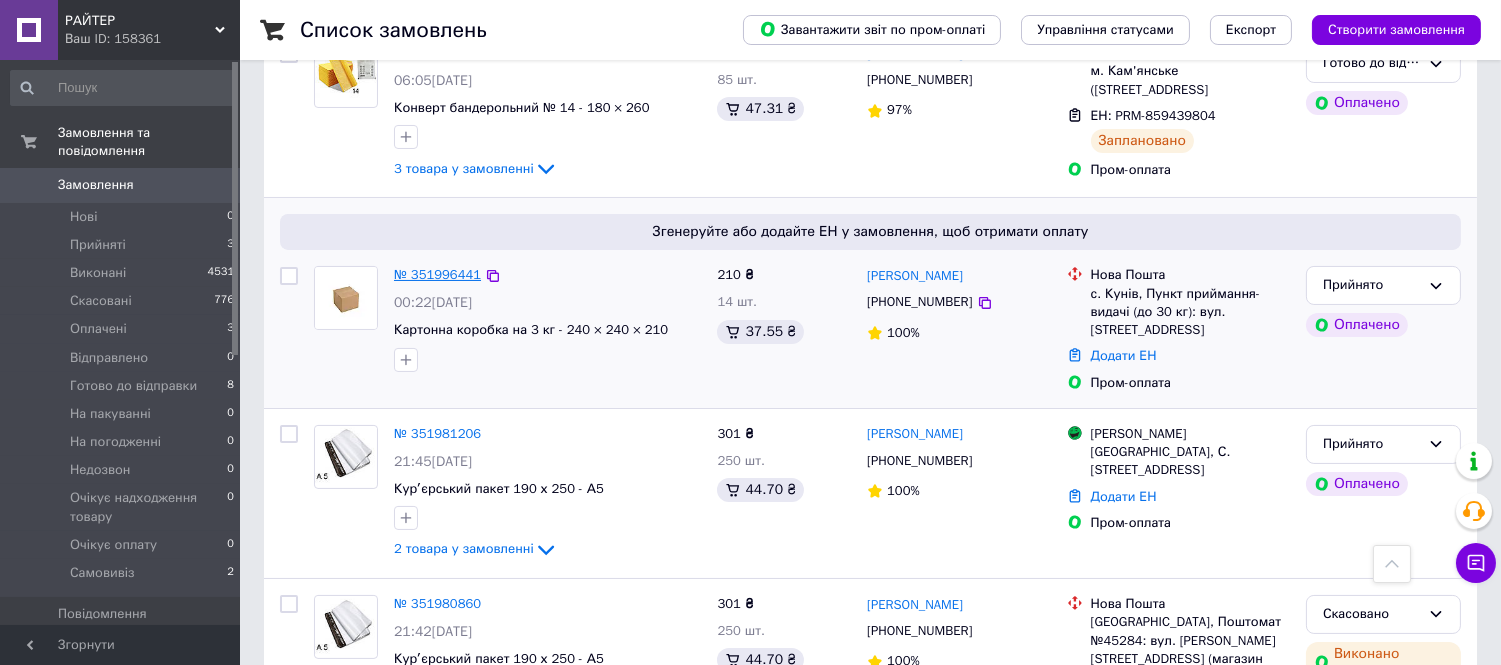 click on "№ 351996441" at bounding box center (437, 274) 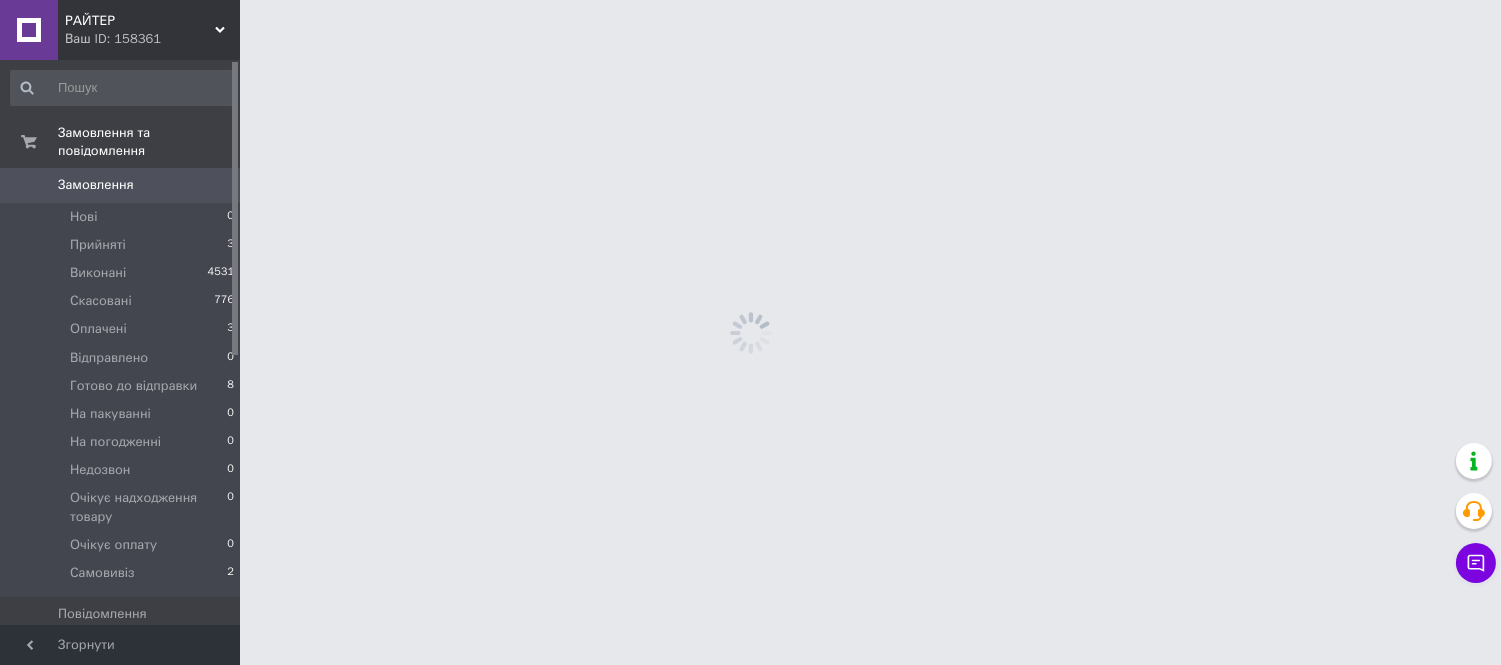 scroll, scrollTop: 0, scrollLeft: 0, axis: both 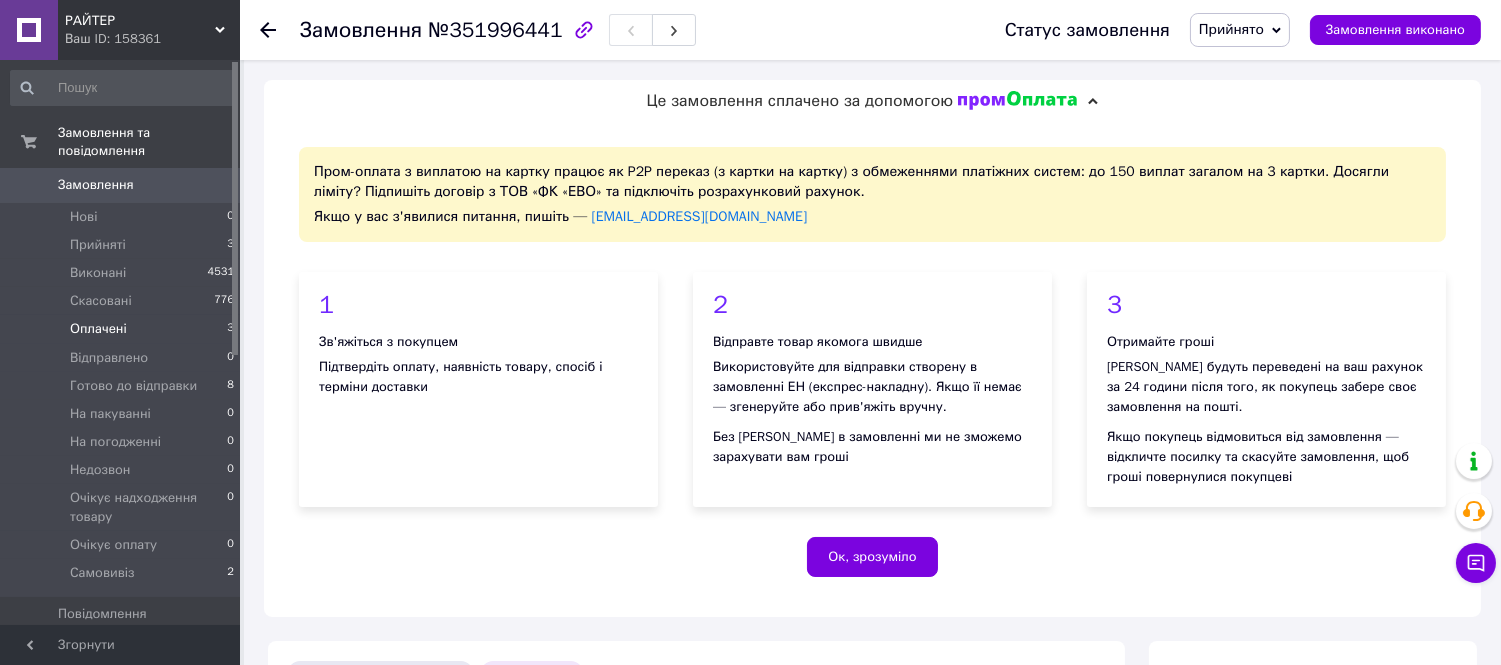 click on "Оплачені" at bounding box center (98, 329) 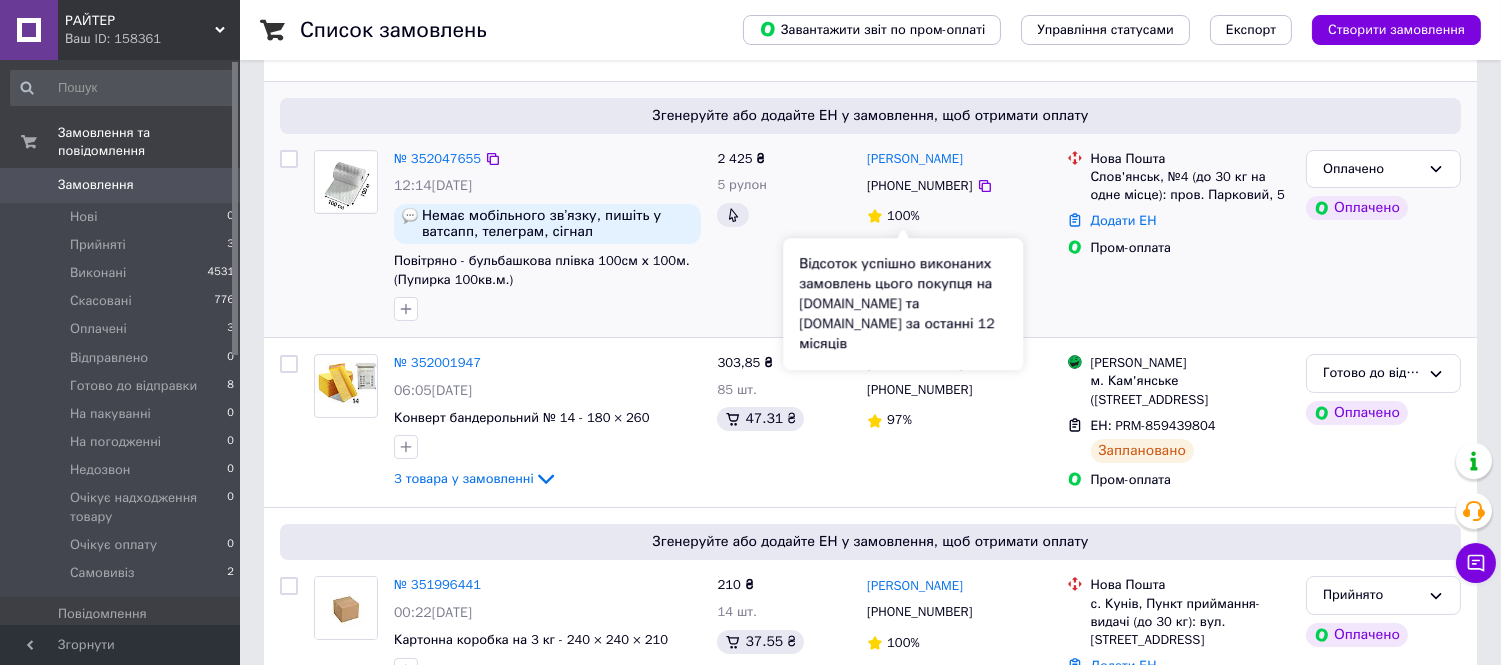 scroll, scrollTop: 222, scrollLeft: 0, axis: vertical 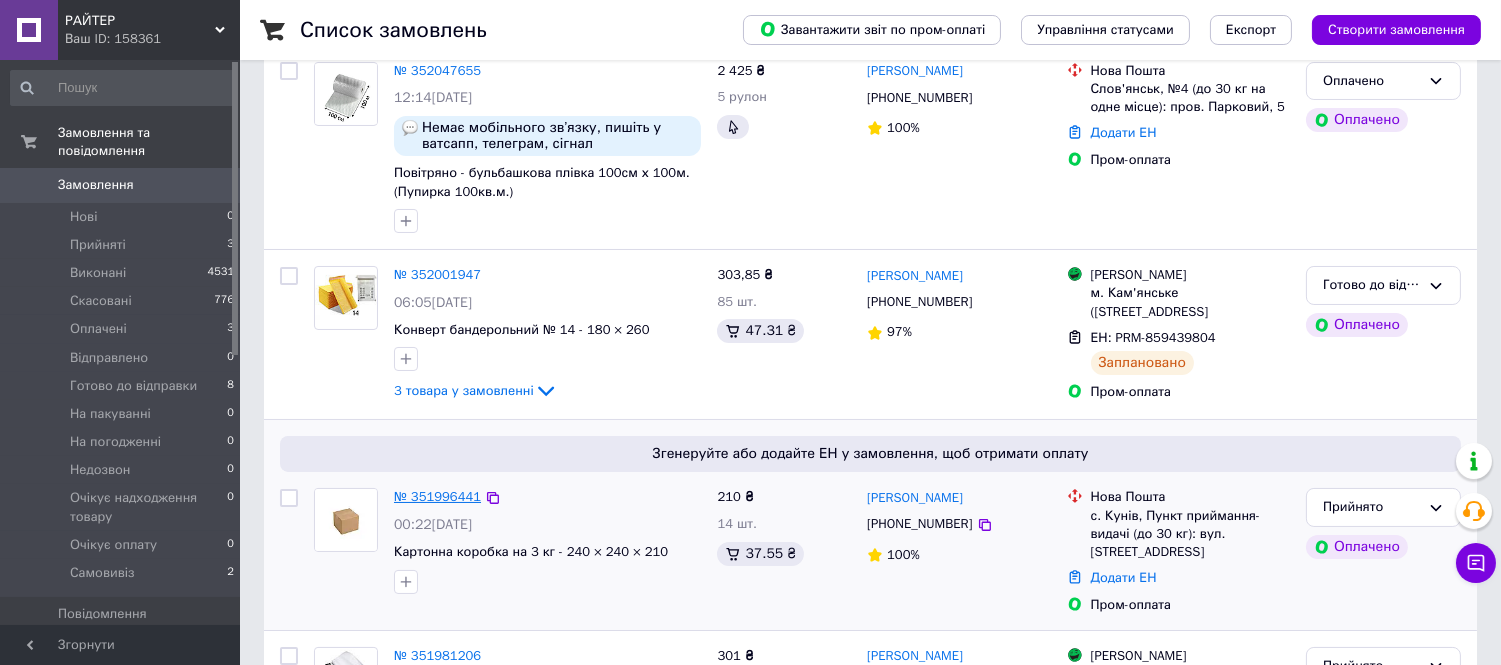 click on "№ 351996441" at bounding box center [437, 496] 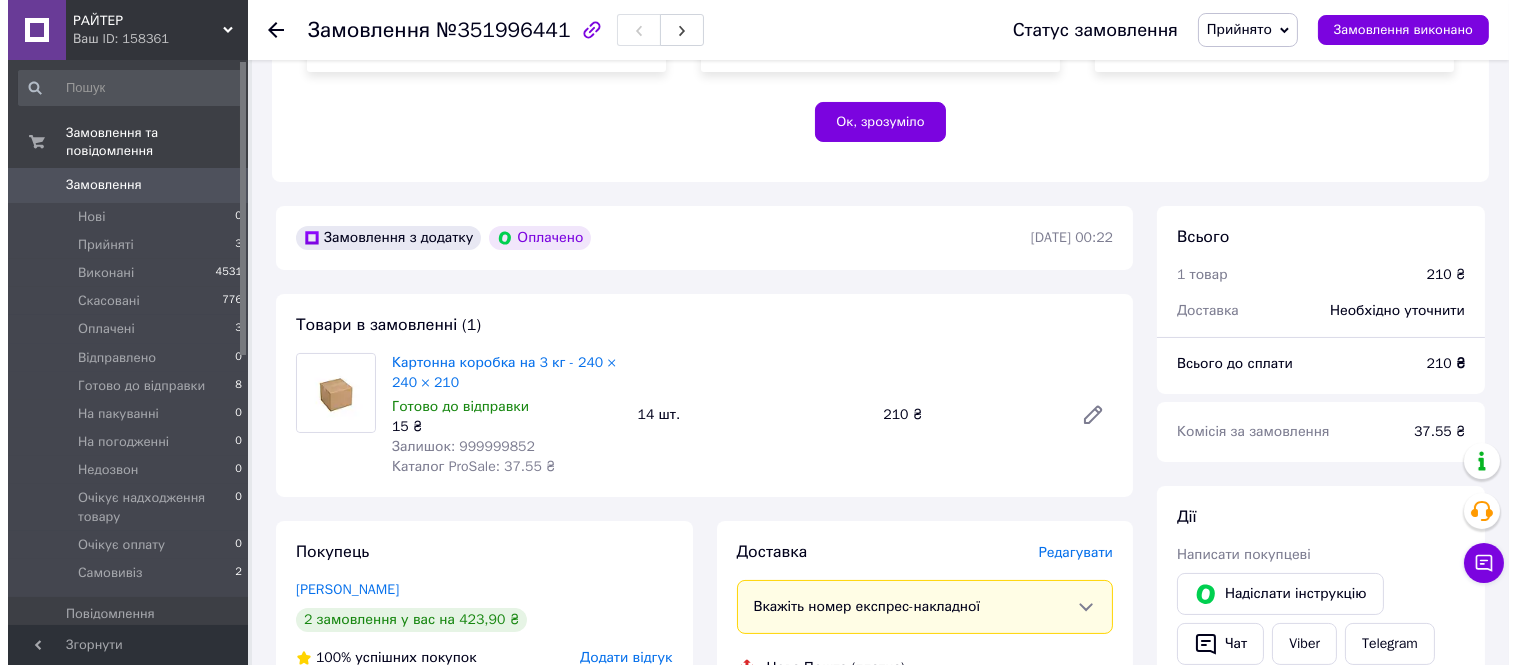scroll, scrollTop: 666, scrollLeft: 0, axis: vertical 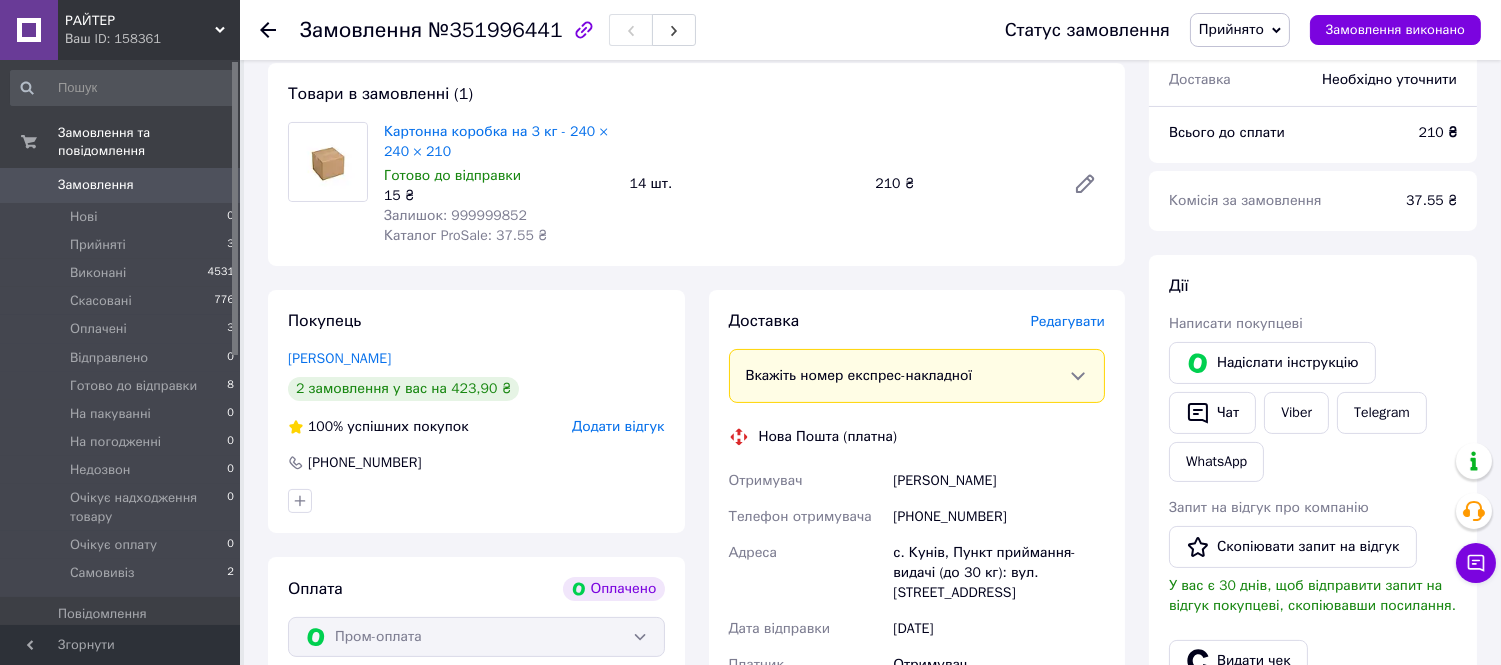 click on "Редагувати" at bounding box center [1068, 321] 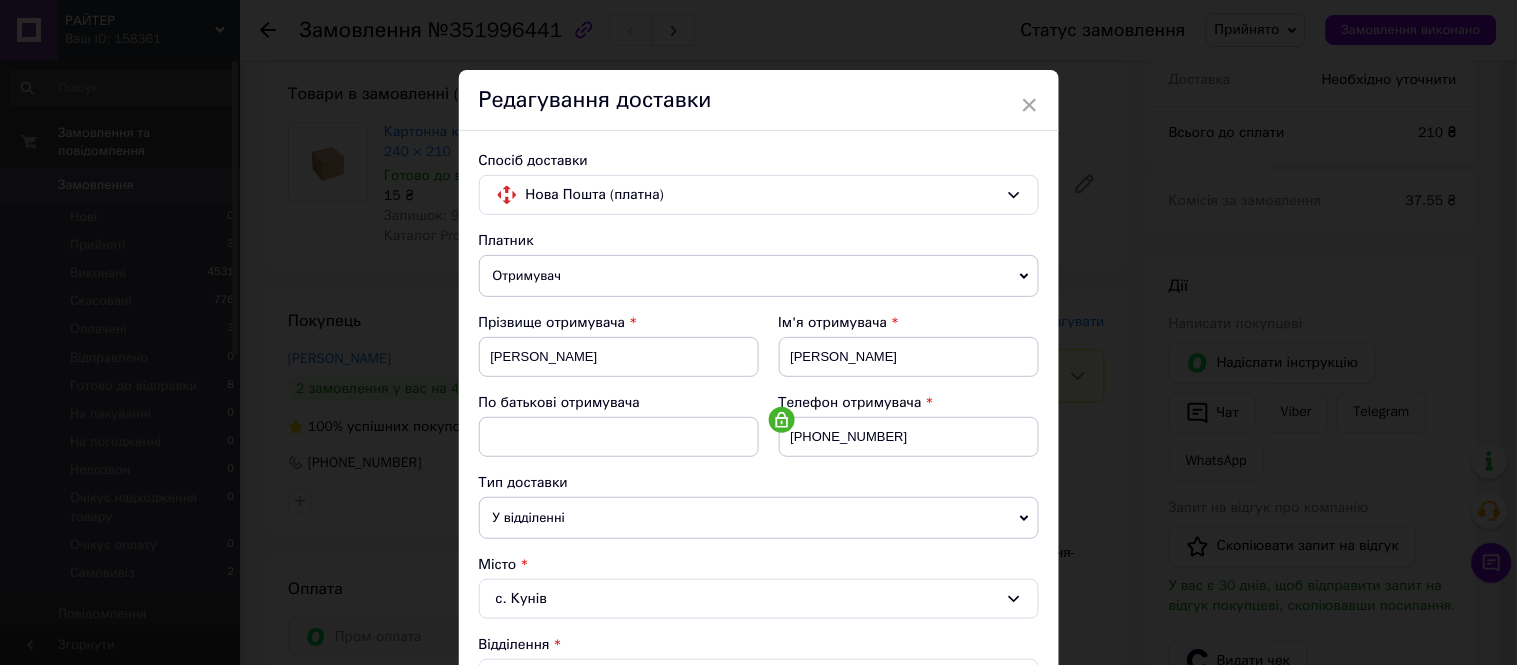 click on "×" at bounding box center [1030, 105] 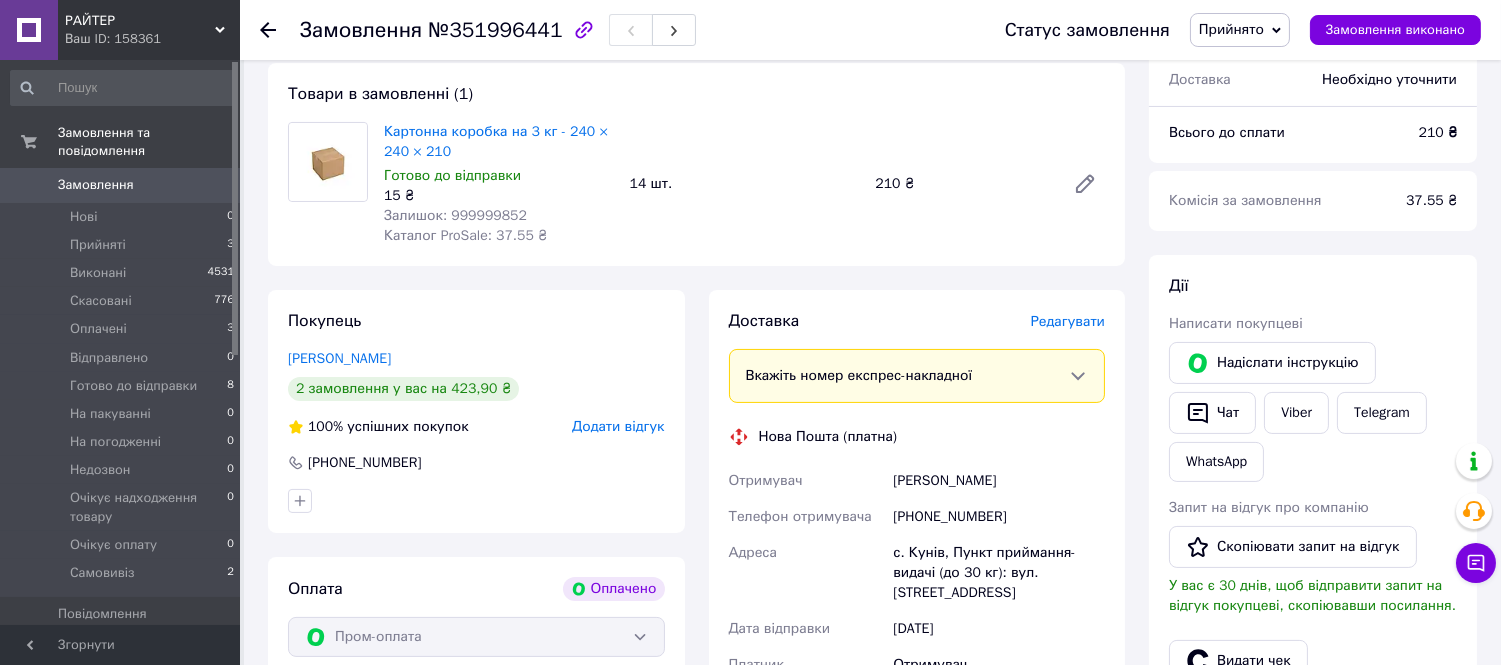 click on "Редагувати" at bounding box center (1068, 321) 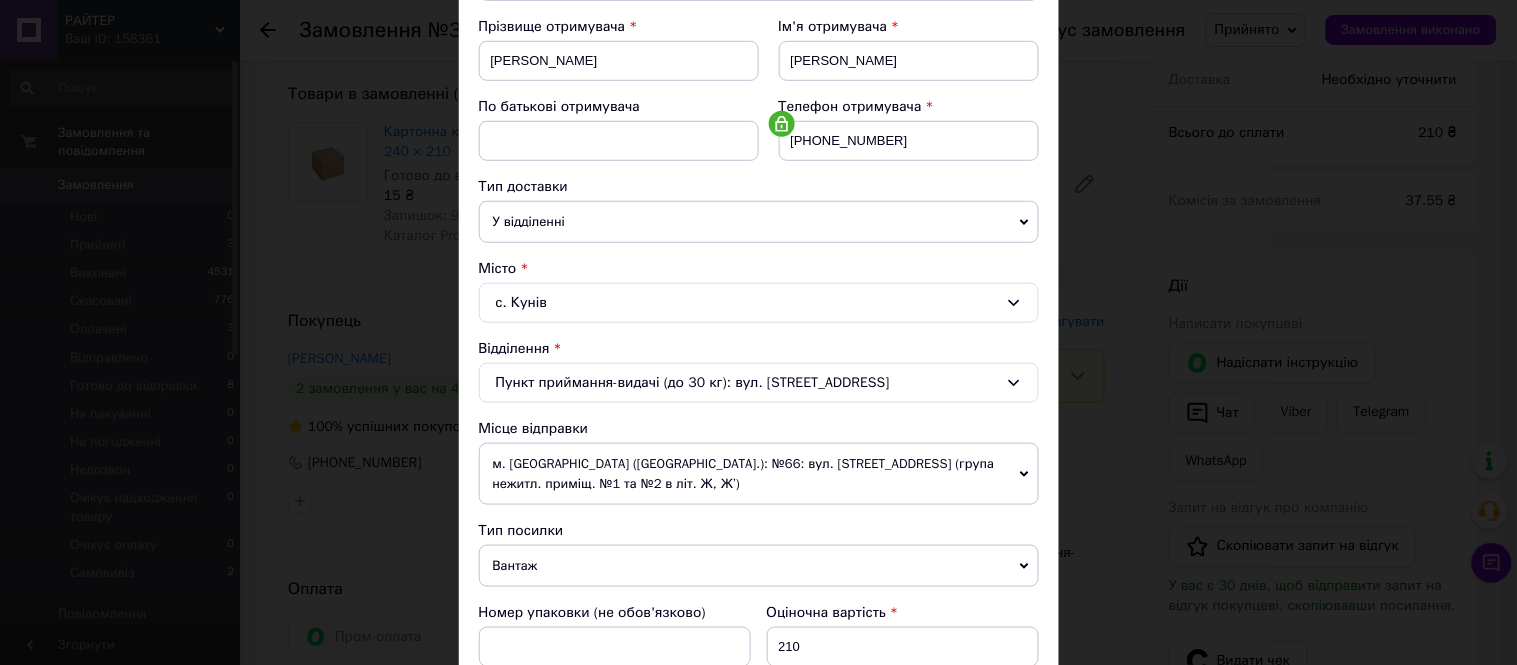 scroll, scrollTop: 555, scrollLeft: 0, axis: vertical 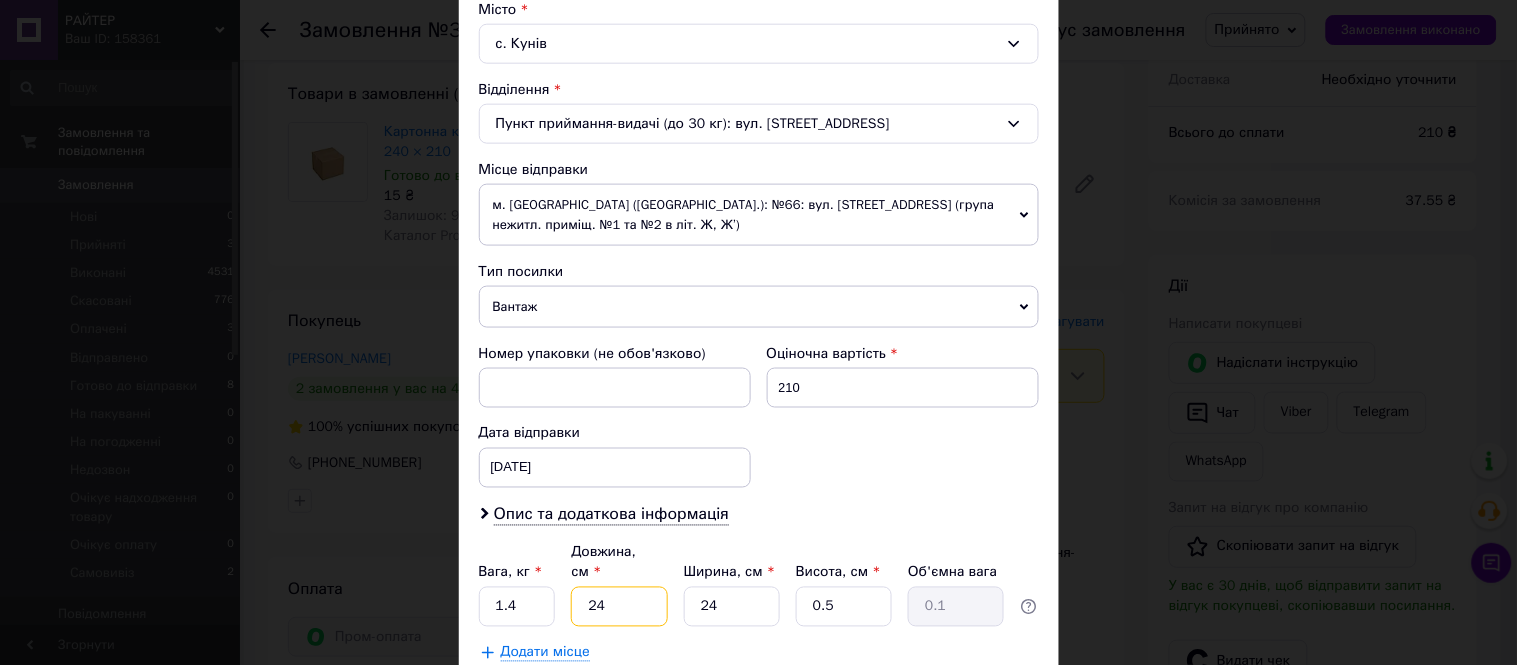 drag, startPoint x: 640, startPoint y: 591, endPoint x: 535, endPoint y: 606, distance: 106.06602 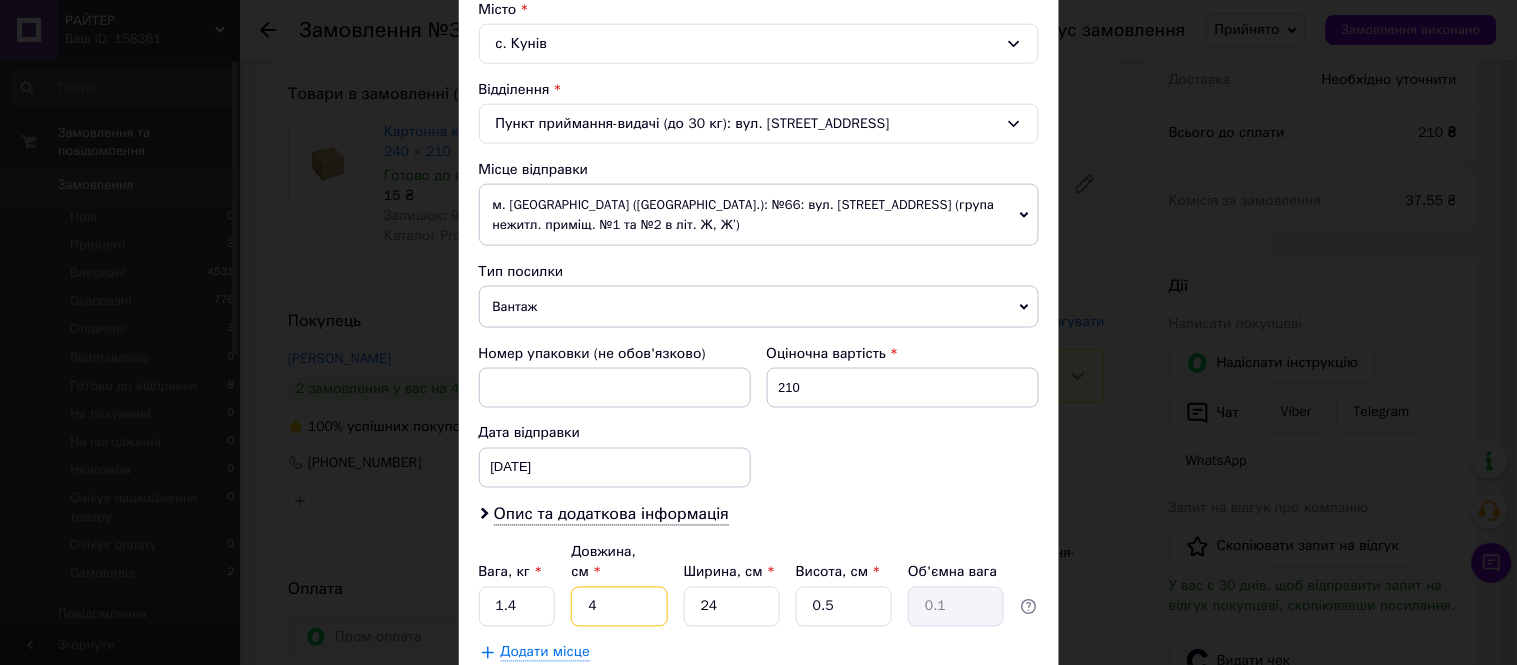 type on "46" 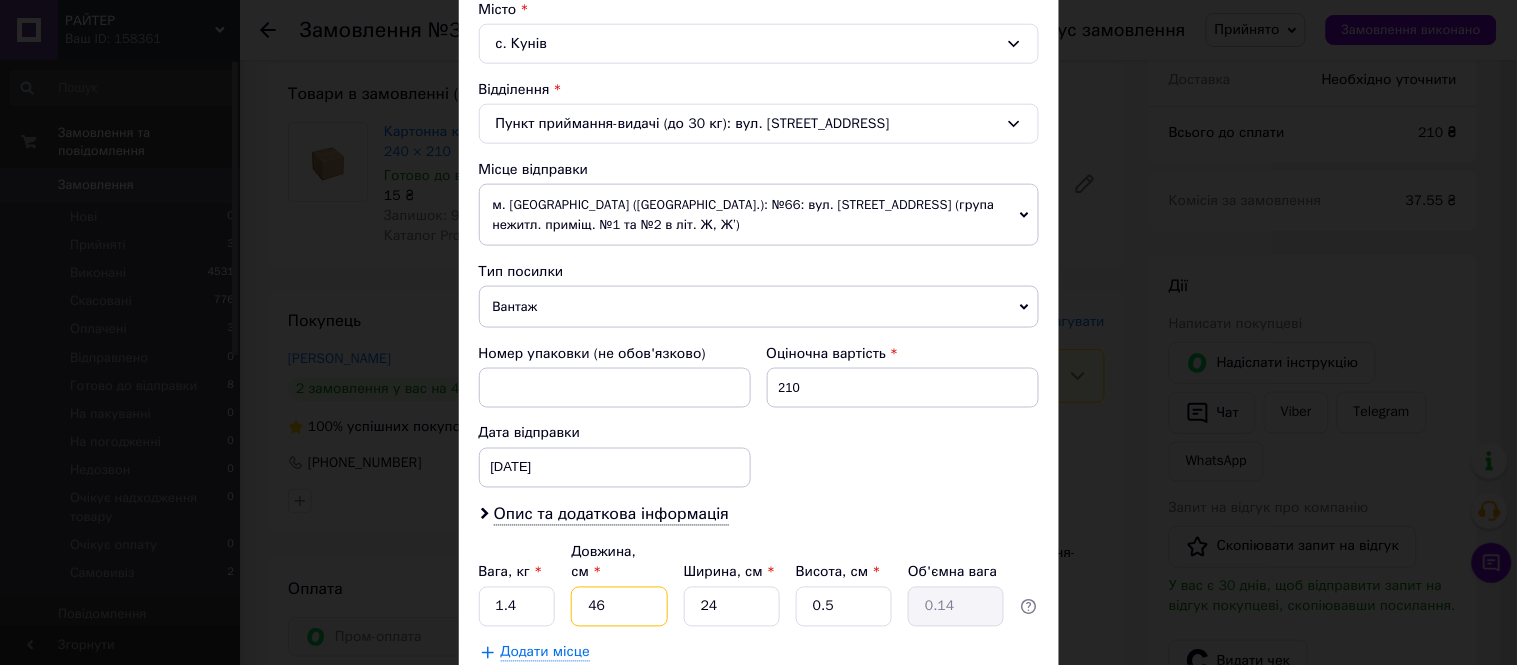 type on "46" 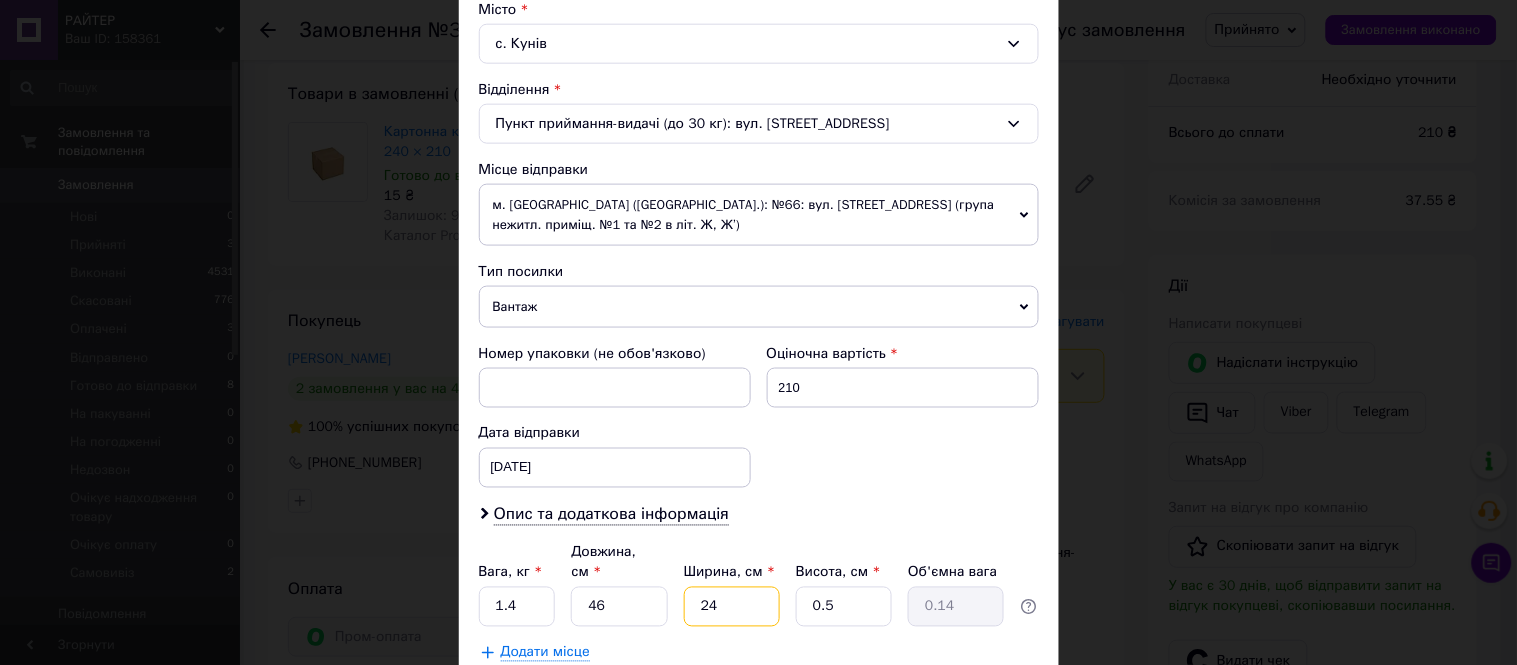 drag, startPoint x: 723, startPoint y: 594, endPoint x: 678, endPoint y: 592, distance: 45.044422 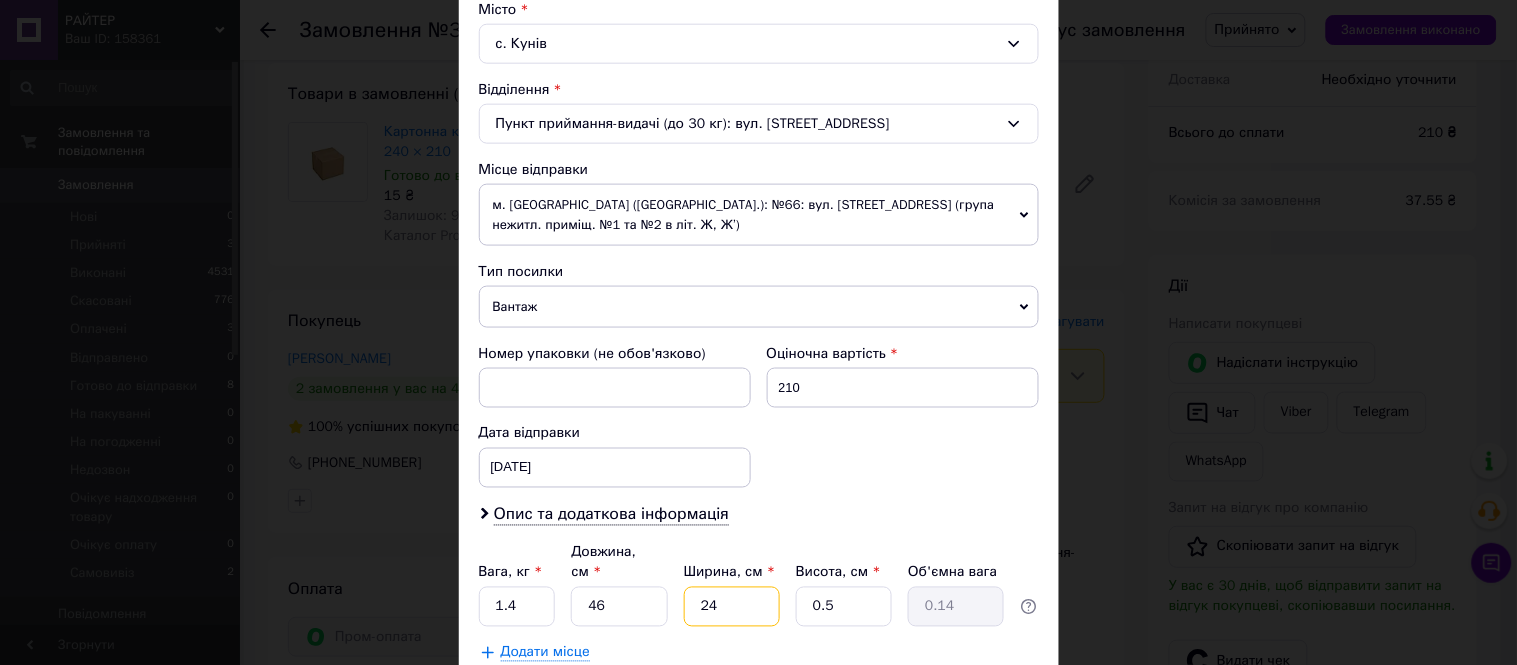 type on "4" 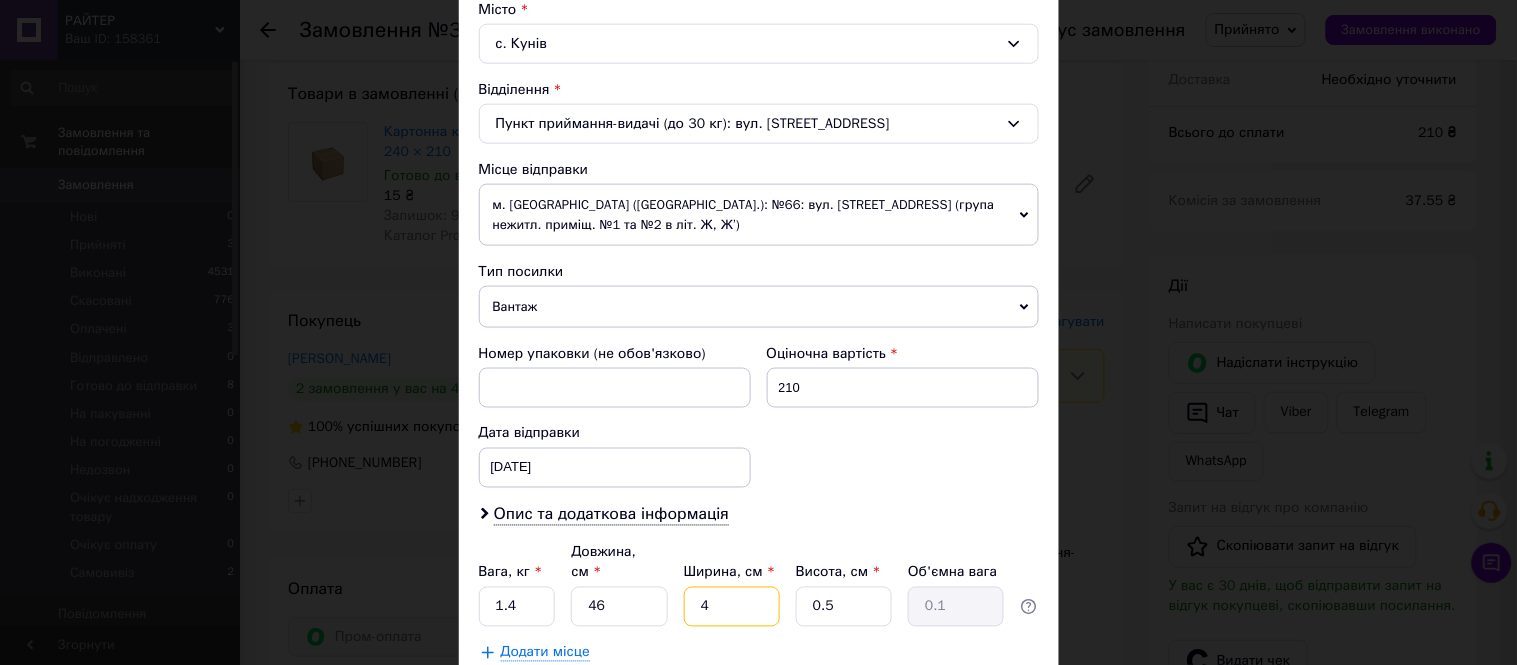 type on "42" 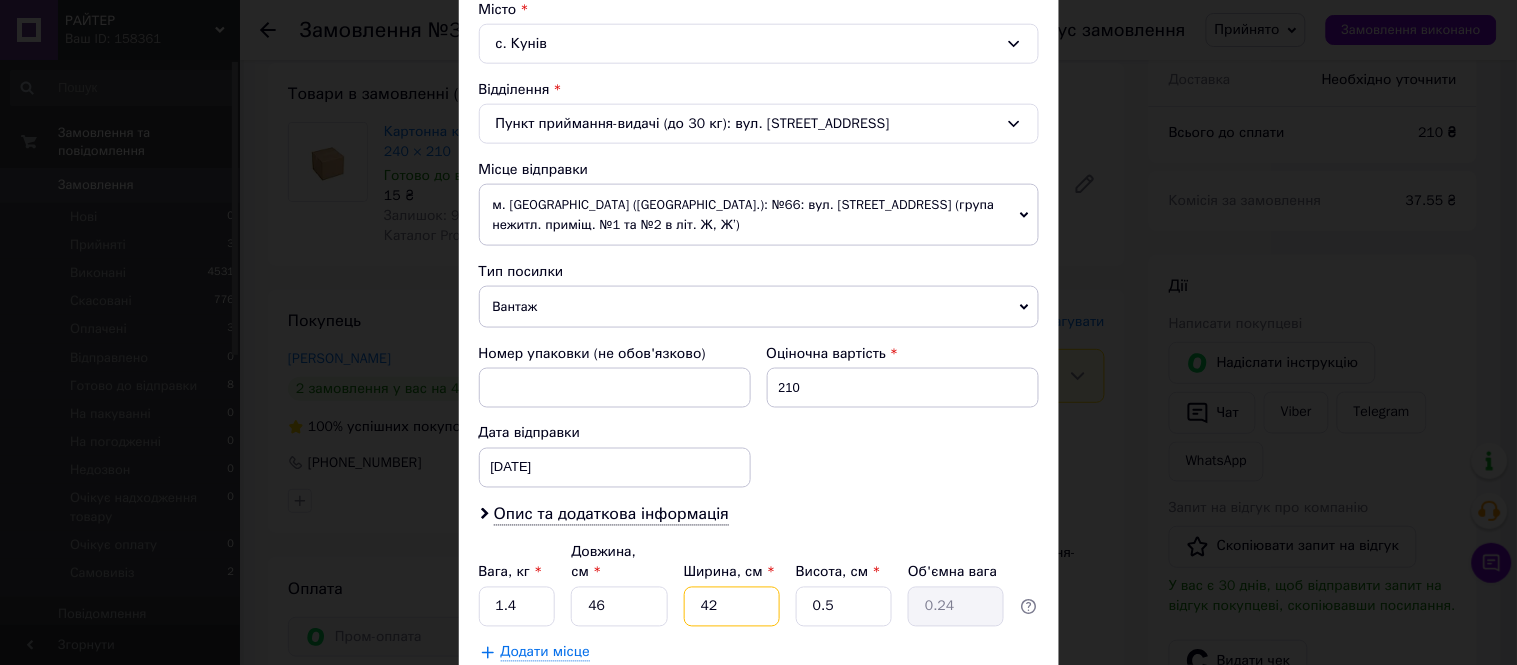 type on "42" 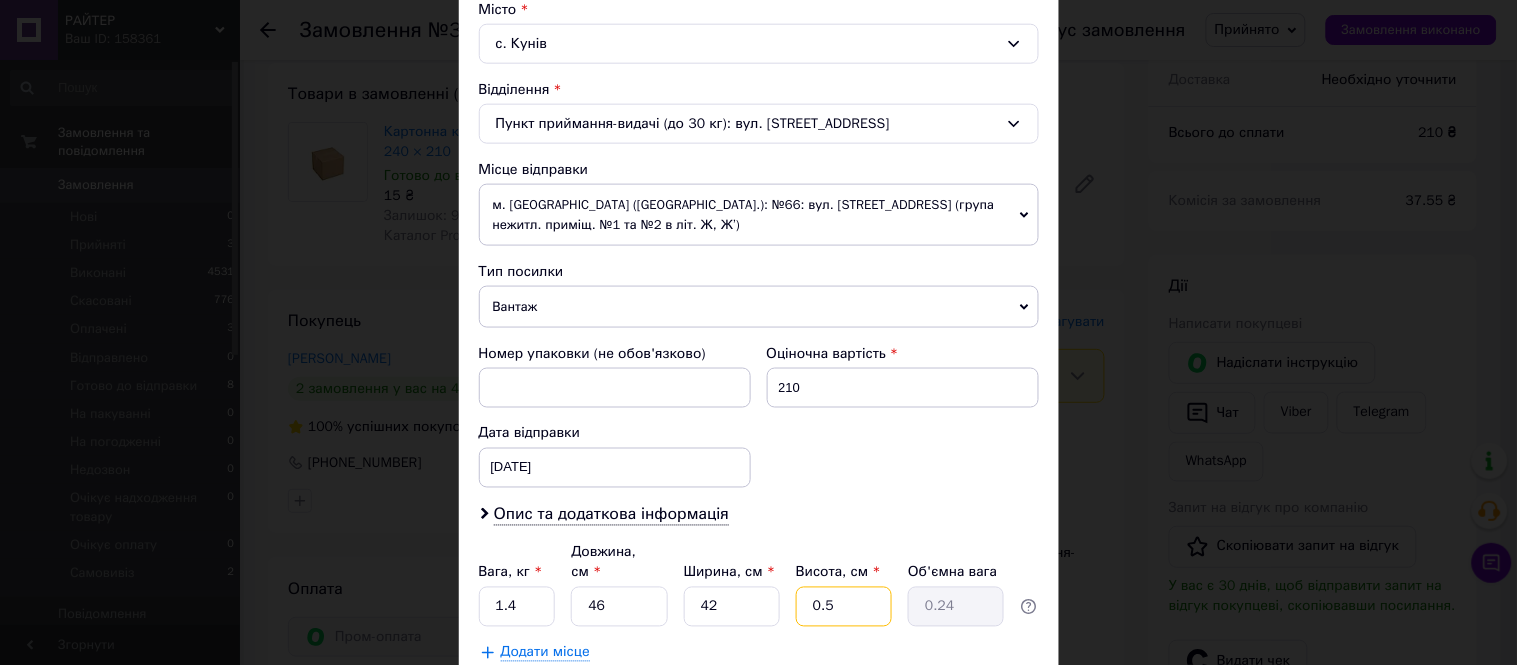 drag, startPoint x: 803, startPoint y: 594, endPoint x: 772, endPoint y: 595, distance: 31.016125 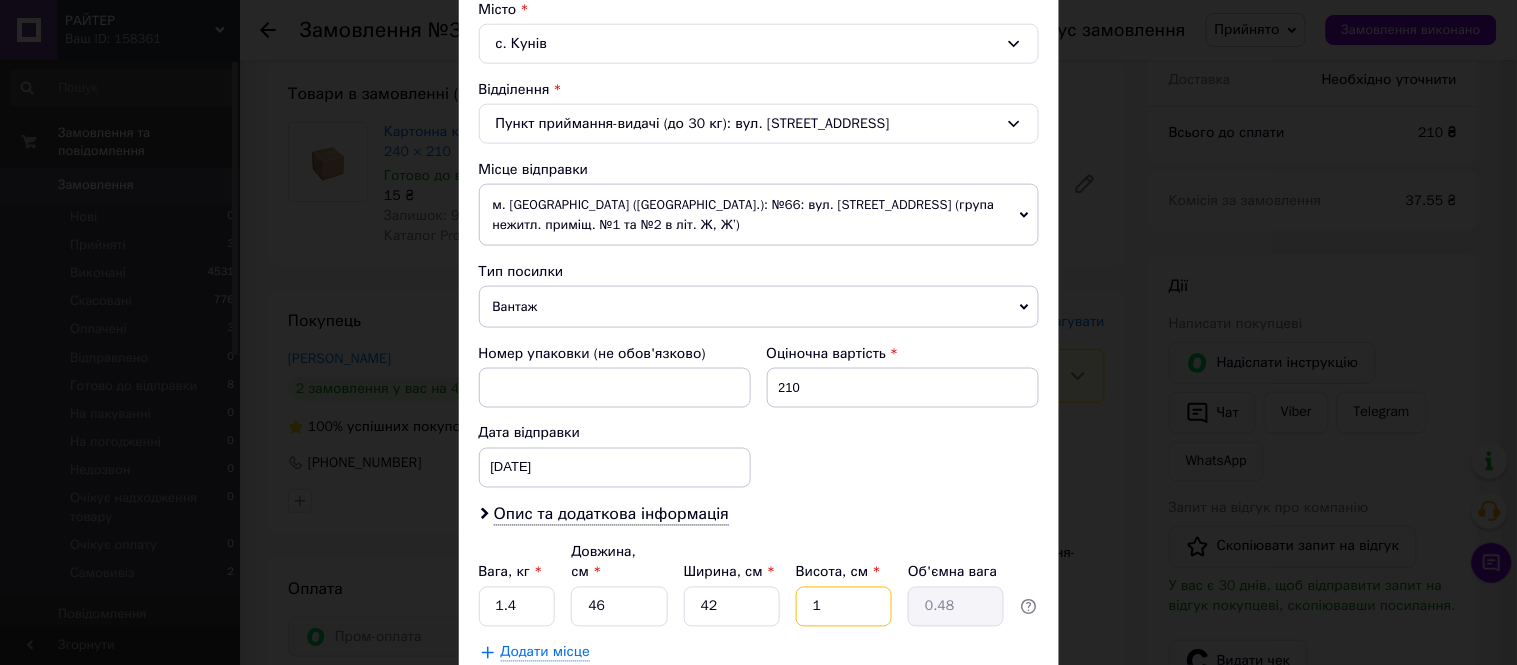 type on "12" 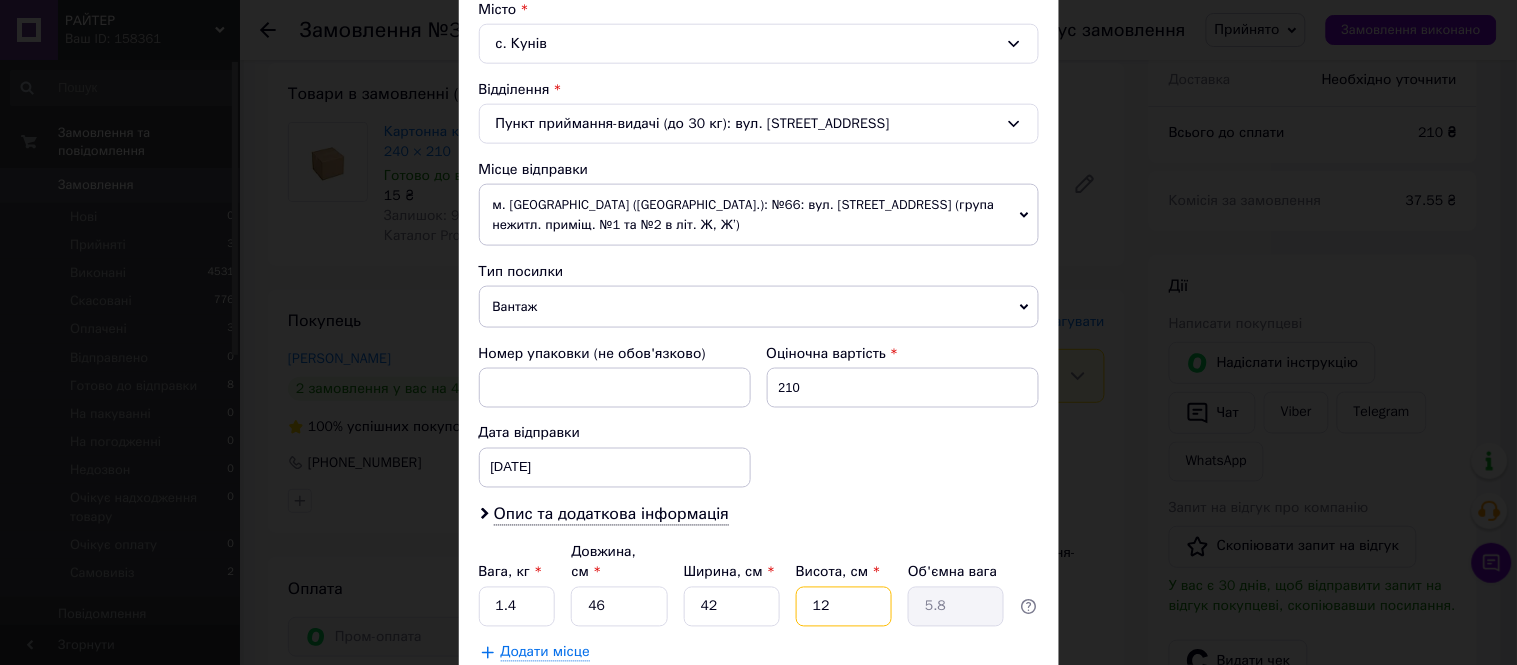 type on "12" 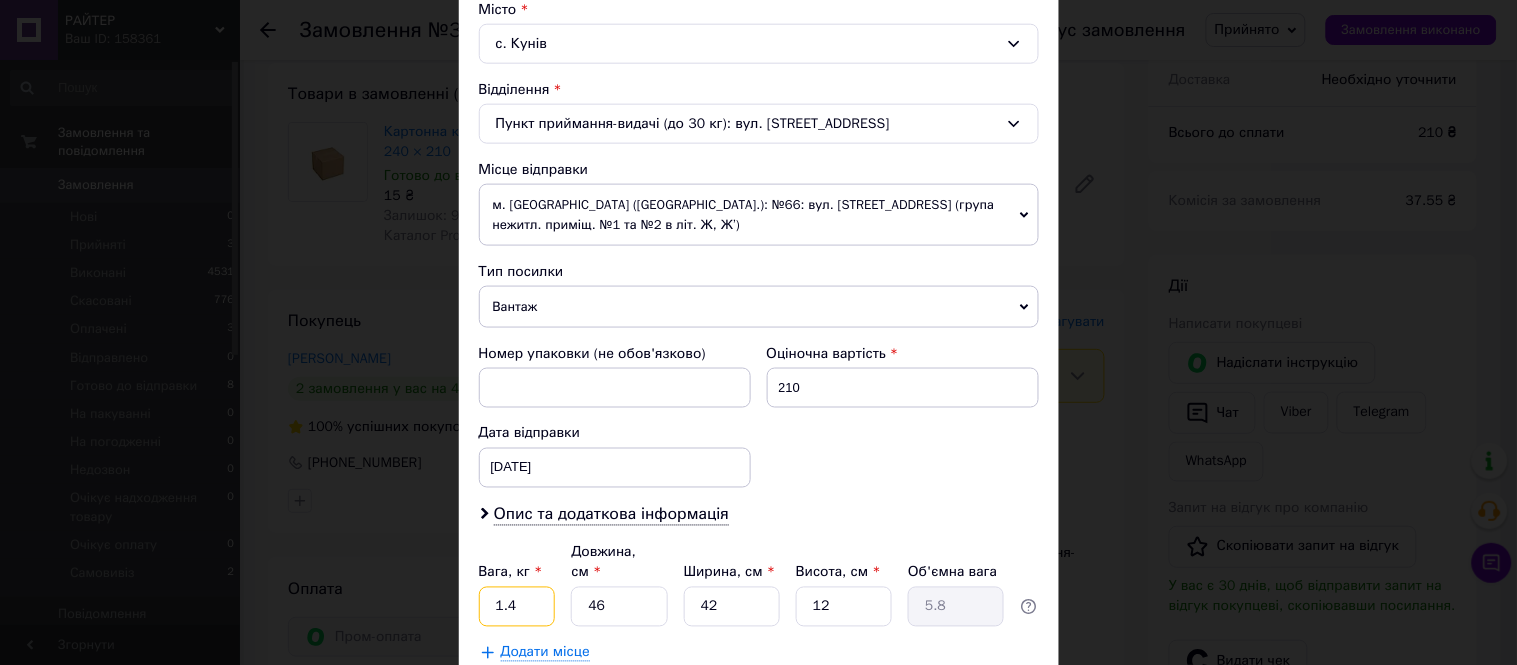 drag, startPoint x: 522, startPoint y: 587, endPoint x: 456, endPoint y: 606, distance: 68.68042 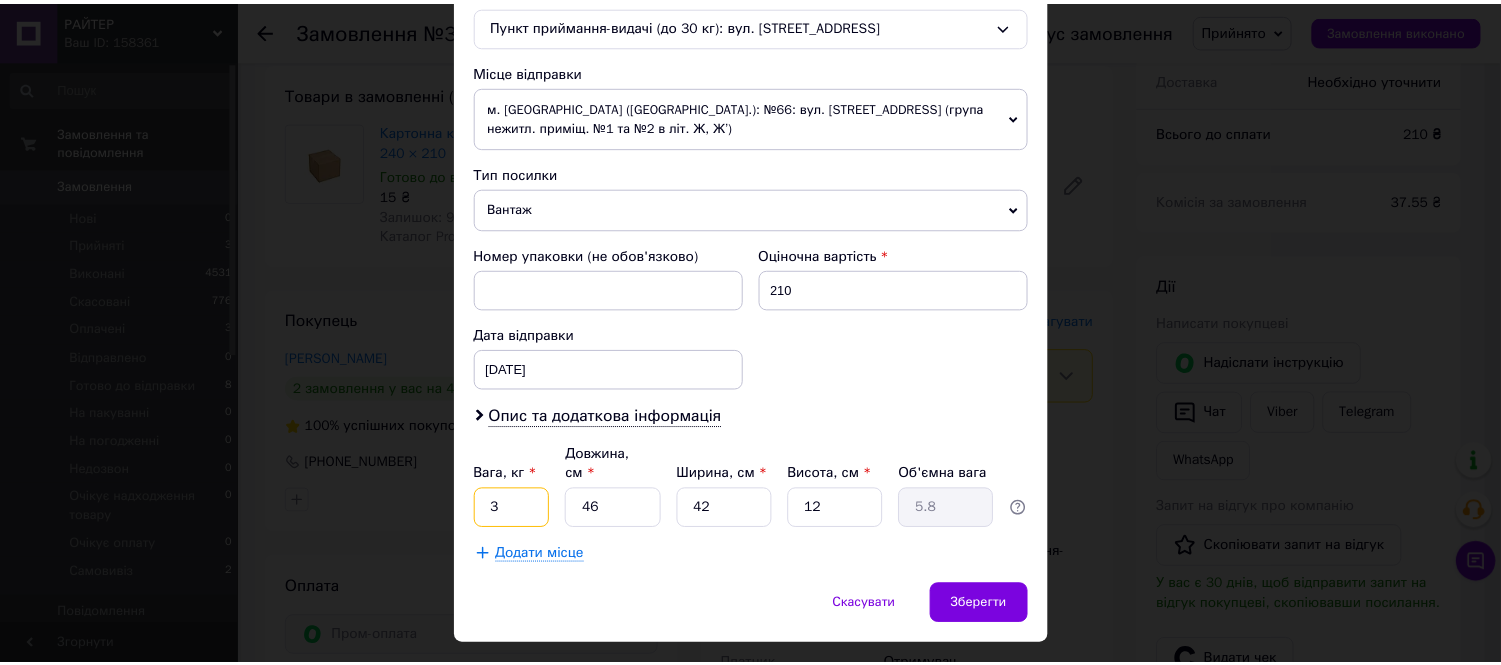 scroll, scrollTop: 684, scrollLeft: 0, axis: vertical 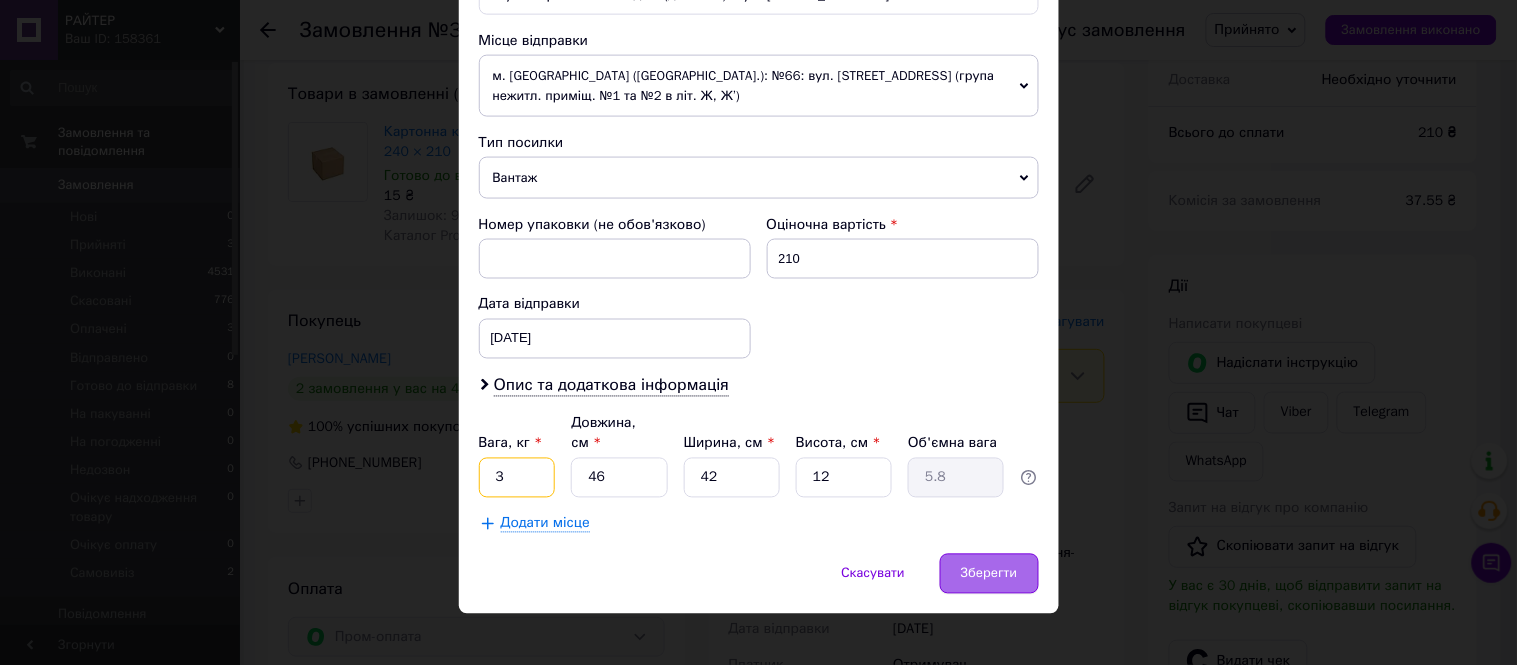 type on "3" 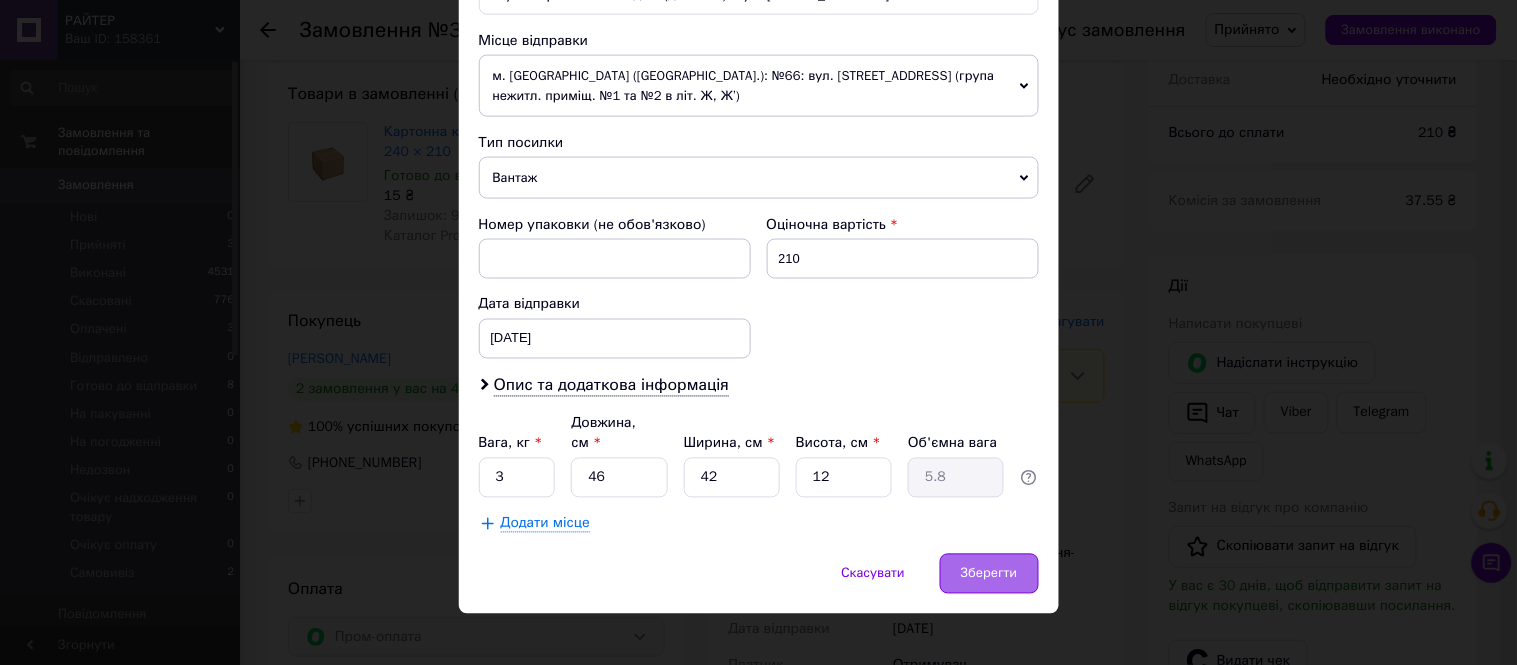 click on "Зберегти" at bounding box center (989, 574) 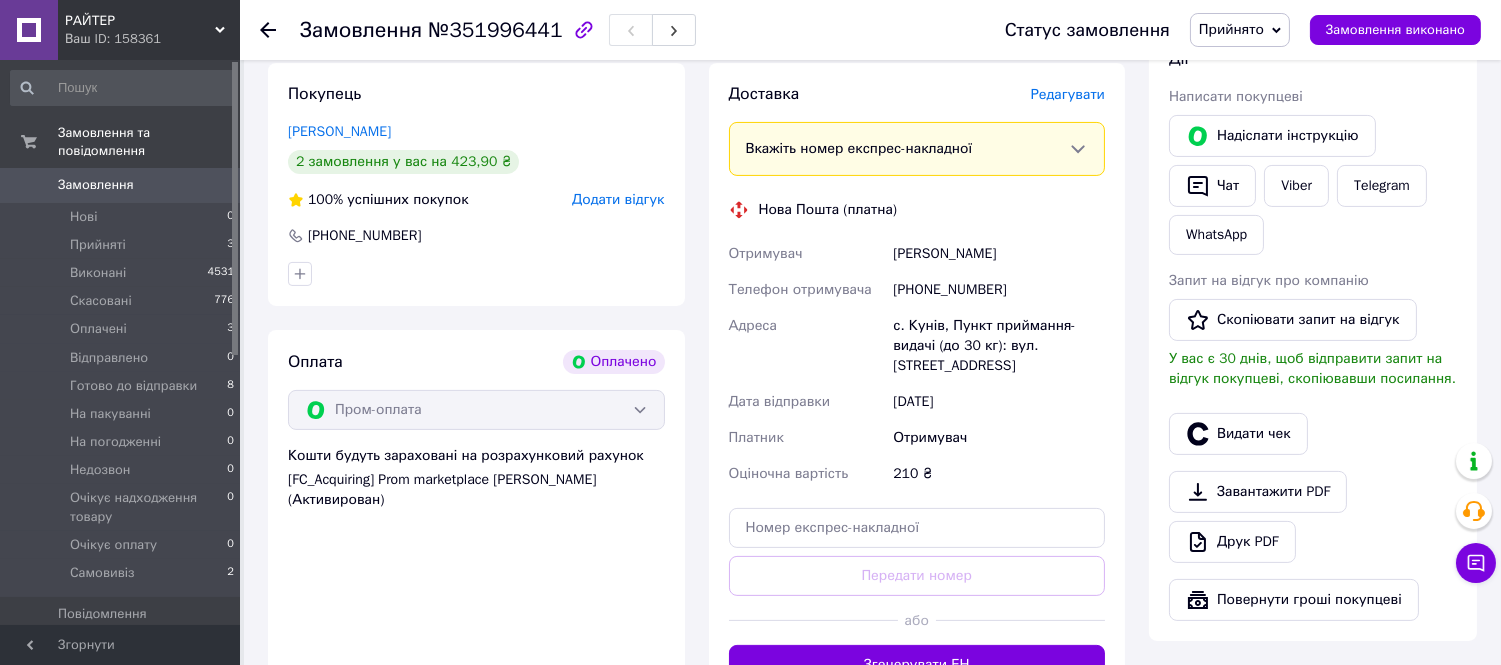 scroll, scrollTop: 1111, scrollLeft: 0, axis: vertical 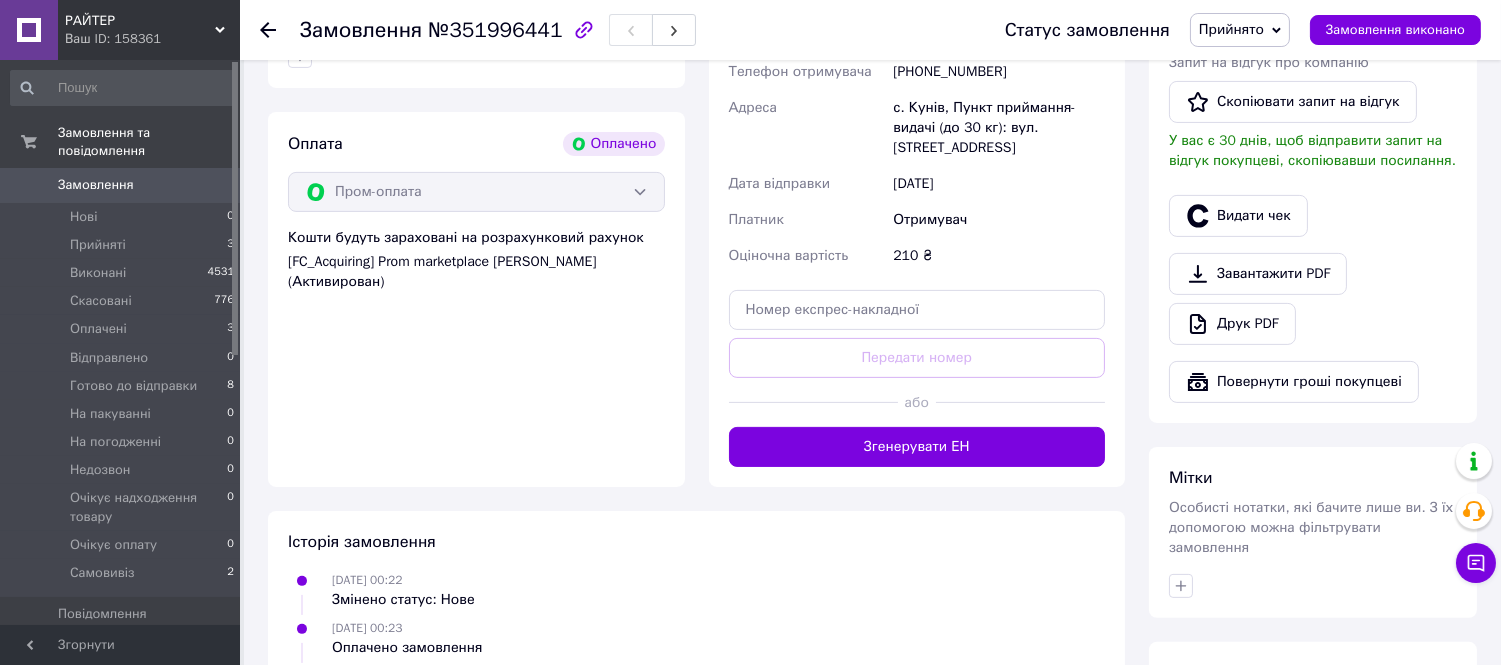 drag, startPoint x: 1004, startPoint y: 461, endPoint x: 1035, endPoint y: 543, distance: 87.66413 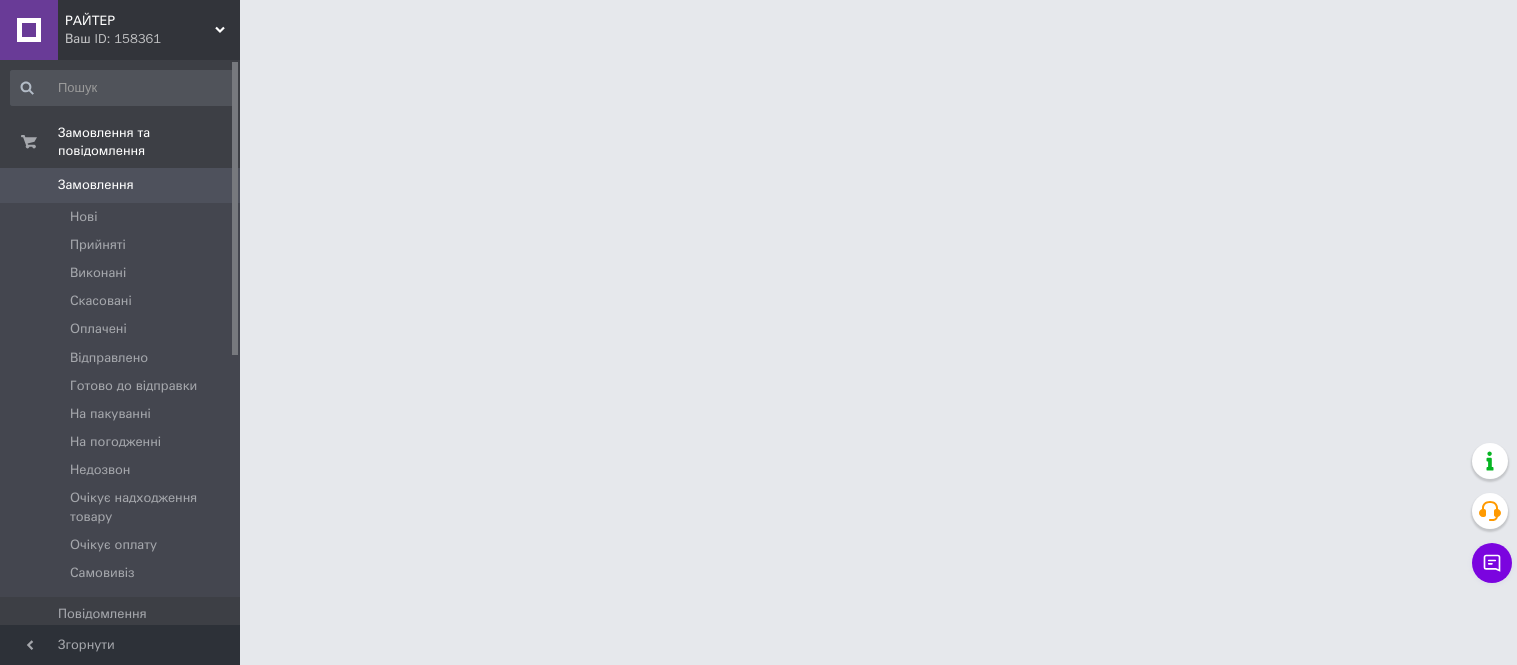 scroll, scrollTop: 0, scrollLeft: 0, axis: both 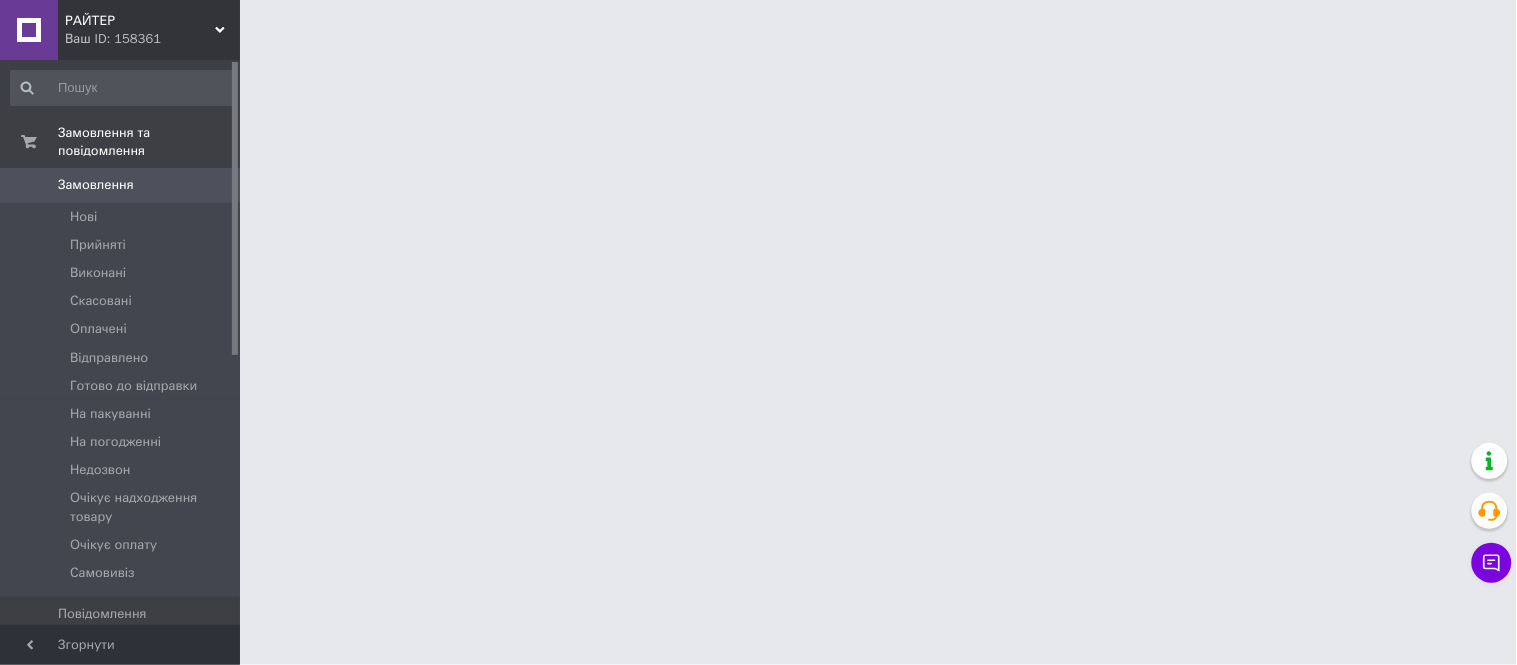 drag, startPoint x: 0, startPoint y: 0, endPoint x: 626, endPoint y: 115, distance: 636.47546 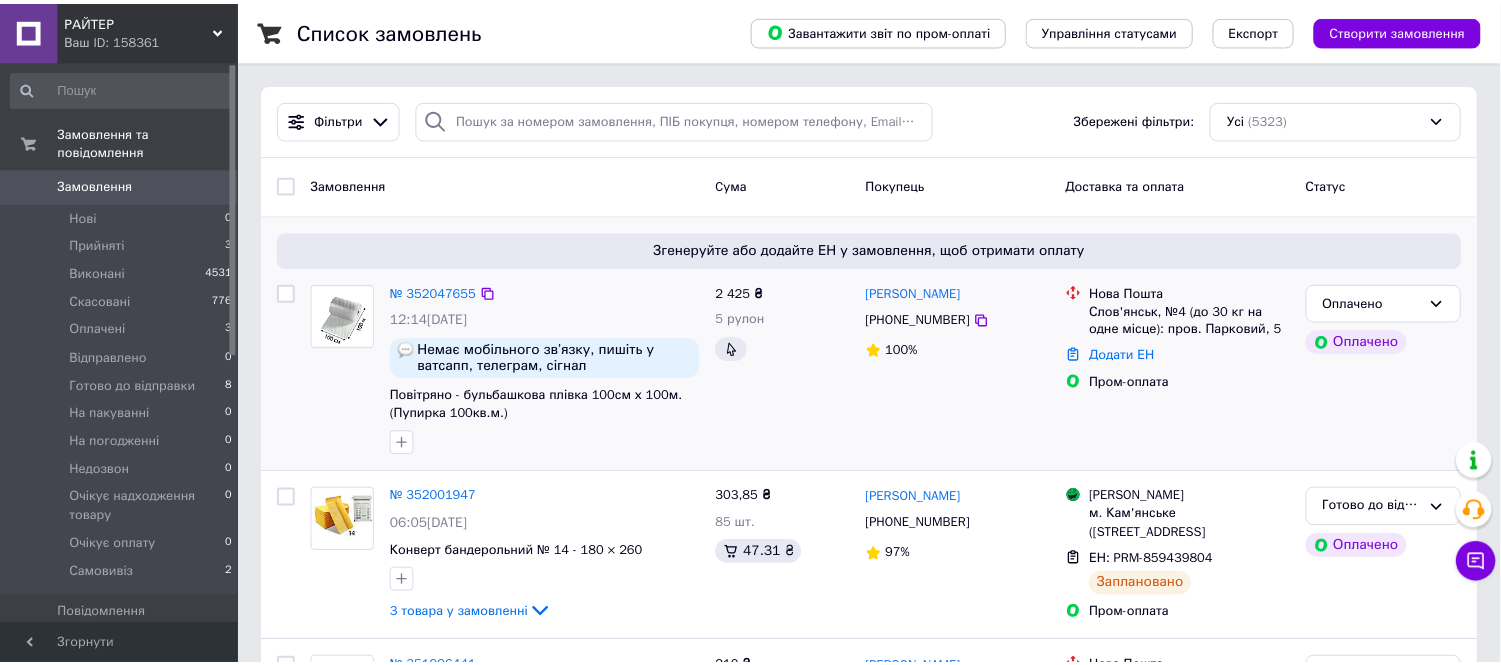 scroll, scrollTop: 333, scrollLeft: 0, axis: vertical 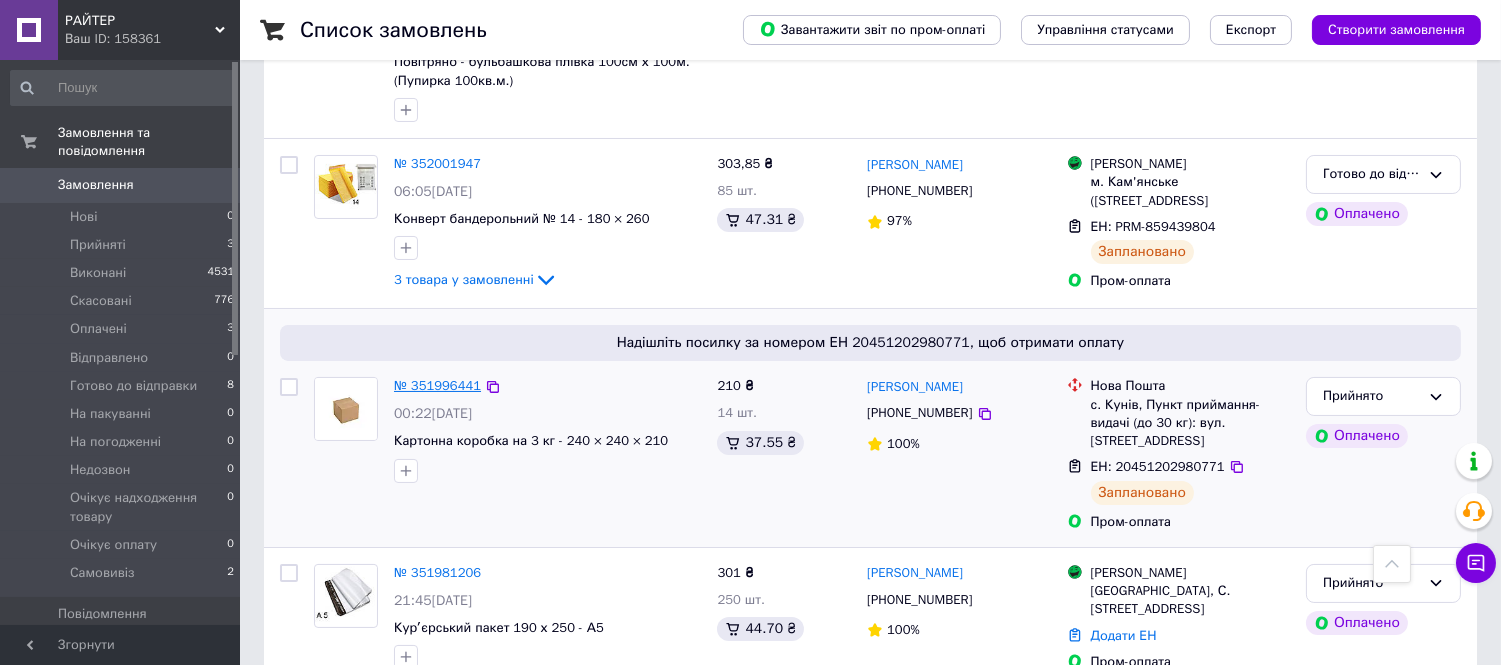 click on "№ 351996441" at bounding box center [437, 385] 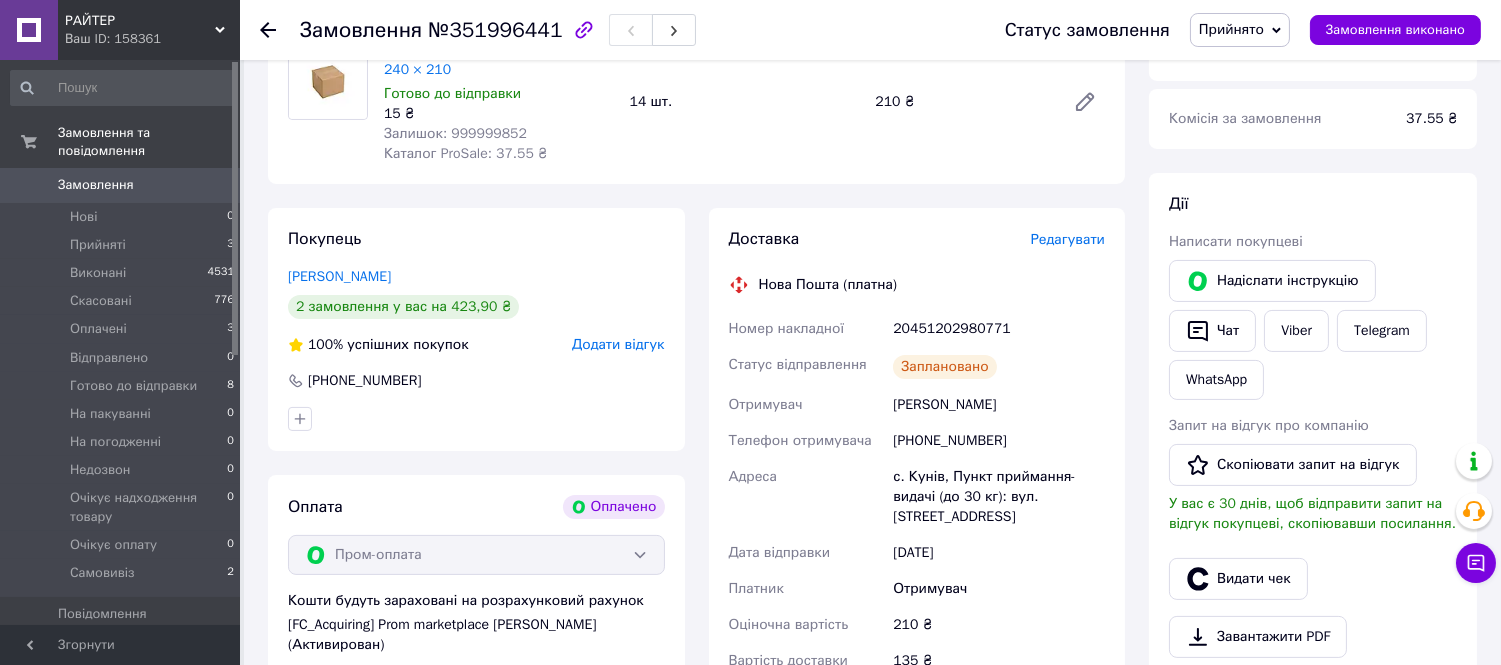 scroll, scrollTop: 888, scrollLeft: 0, axis: vertical 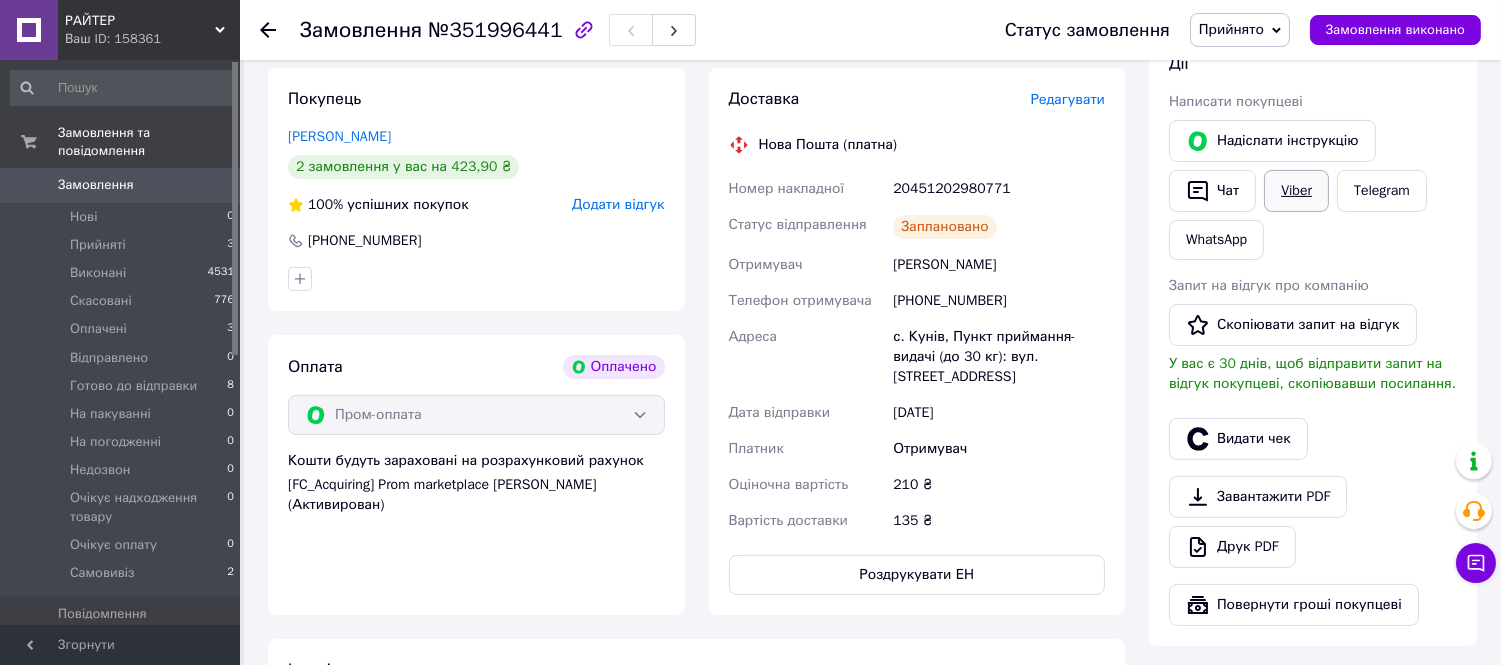 click on "Viber" at bounding box center (1296, 191) 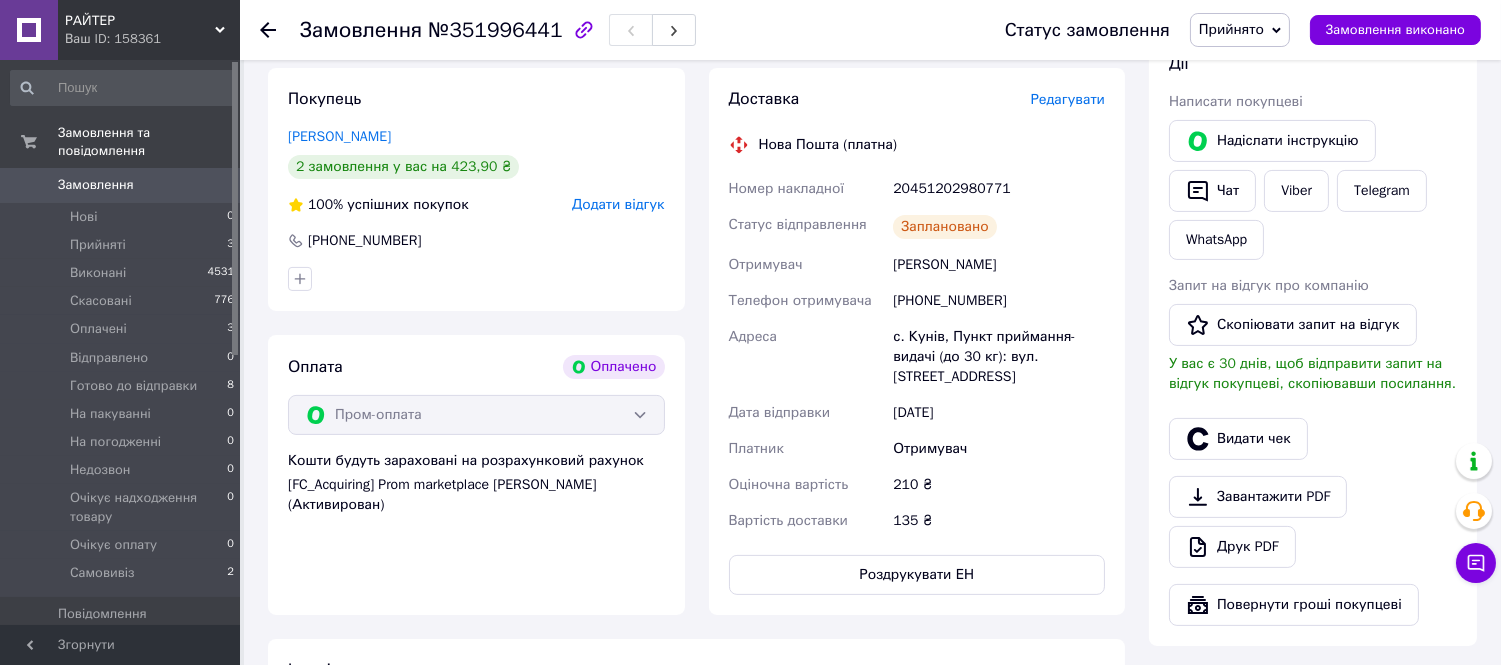 drag, startPoint x: 455, startPoint y: 37, endPoint x: 438, endPoint y: 35, distance: 17.117243 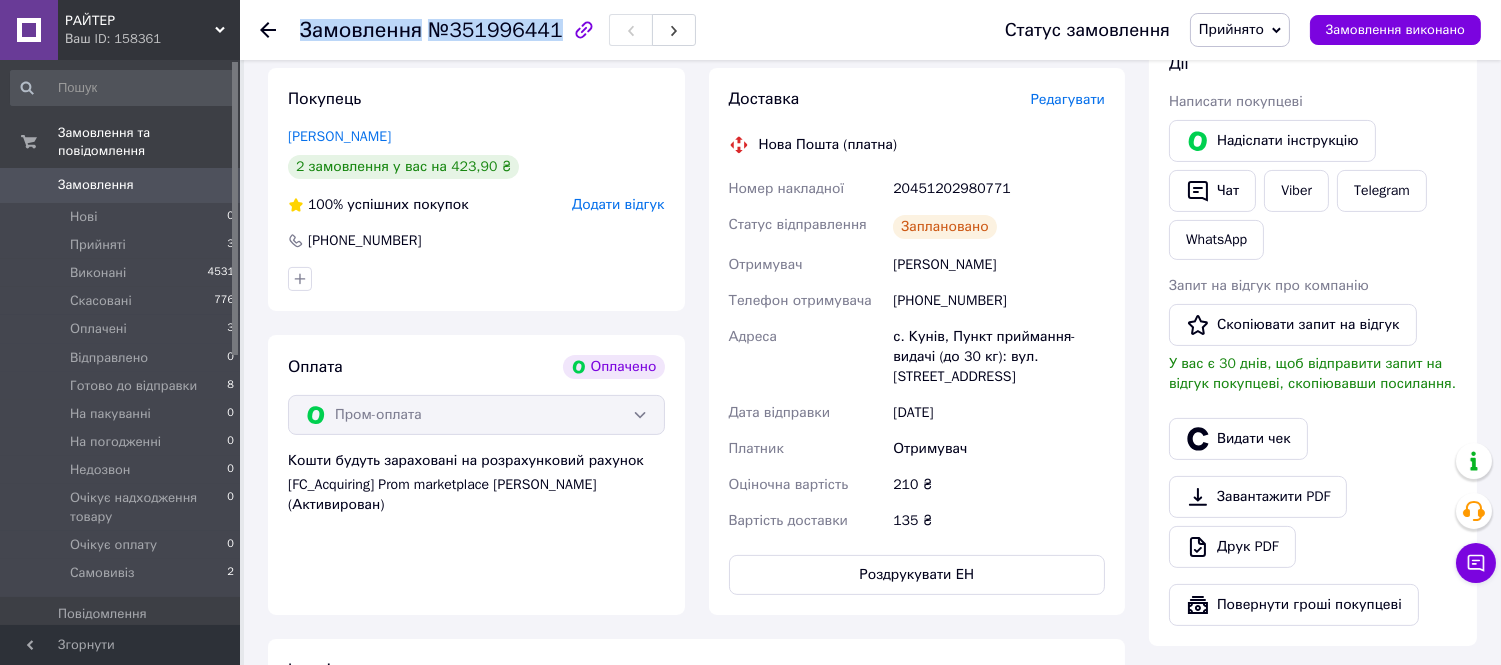 drag, startPoint x: 321, startPoint y: 43, endPoint x: 544, endPoint y: 23, distance: 223.89507 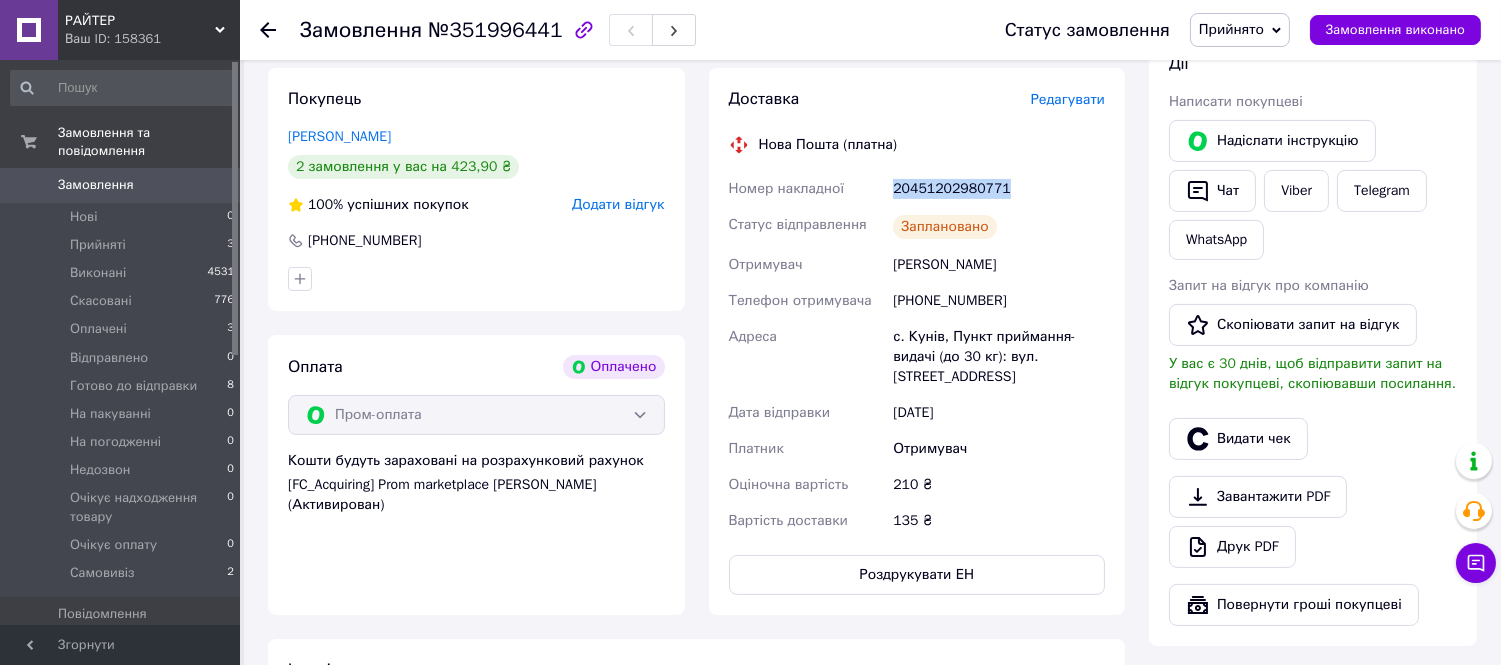 drag, startPoint x: 977, startPoint y: 184, endPoint x: 893, endPoint y: 182, distance: 84.0238 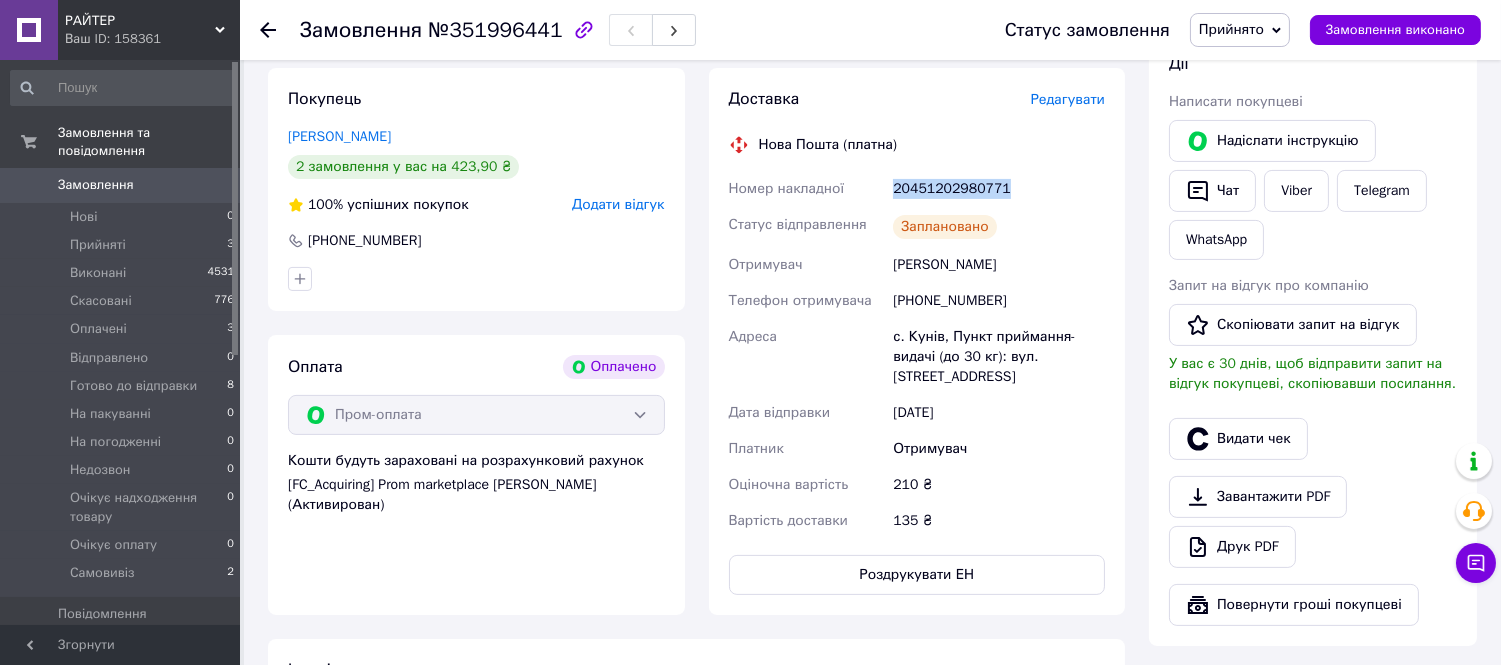 click on "Прийнято" at bounding box center (1240, 30) 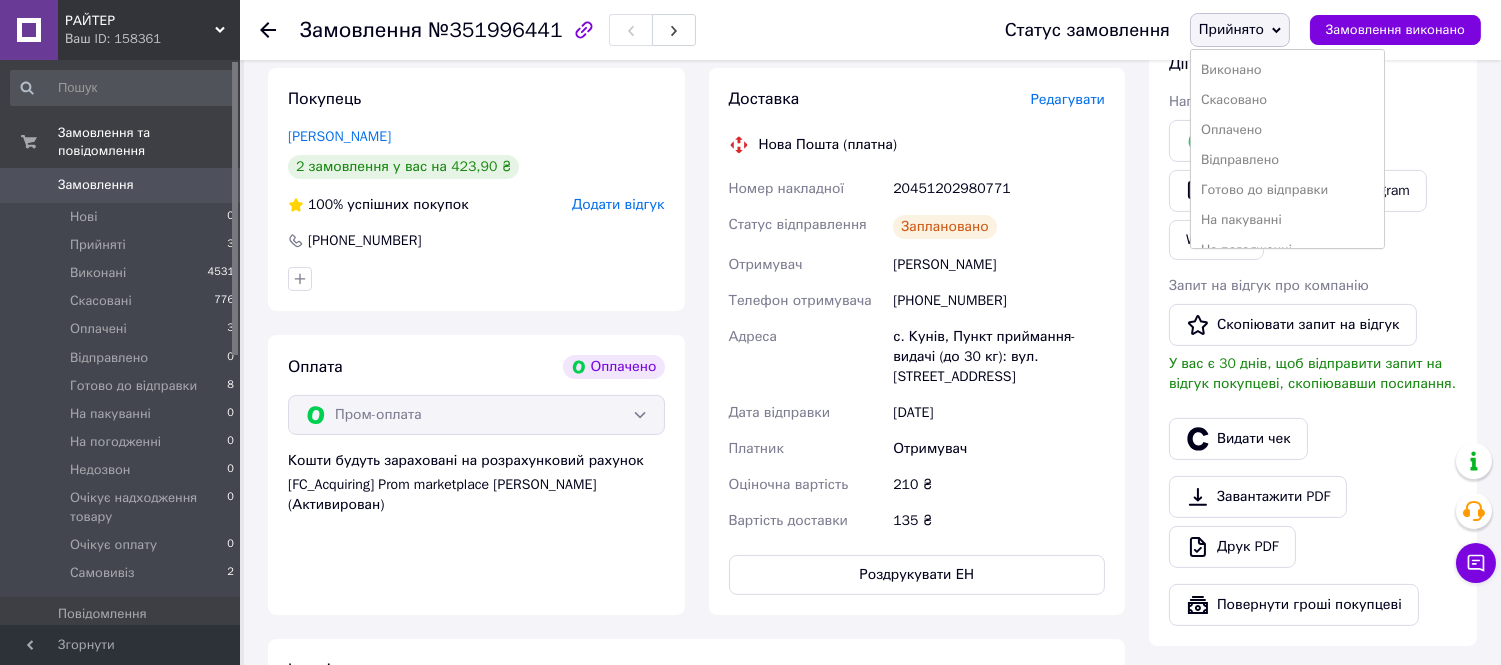 click on "Готово до відправки" at bounding box center (1288, 190) 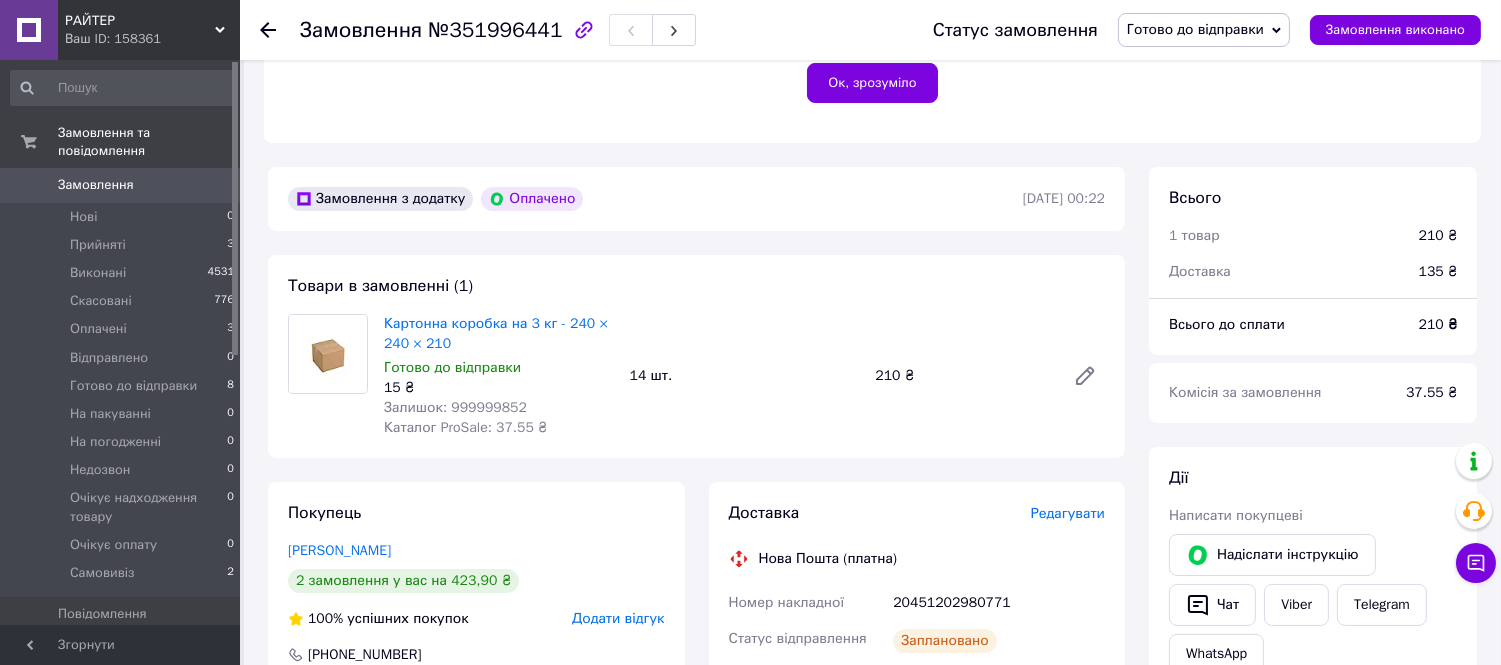 scroll, scrollTop: 444, scrollLeft: 0, axis: vertical 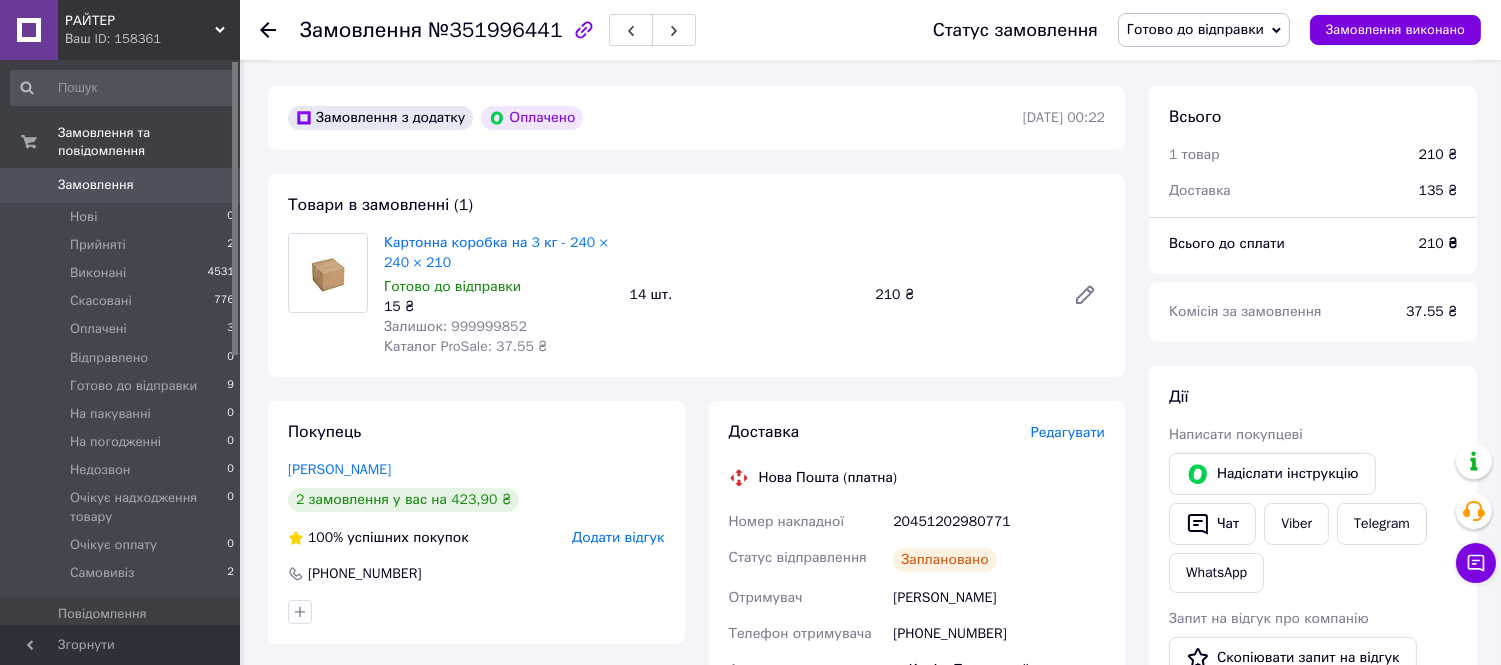 click on "Замовлення" at bounding box center (96, 185) 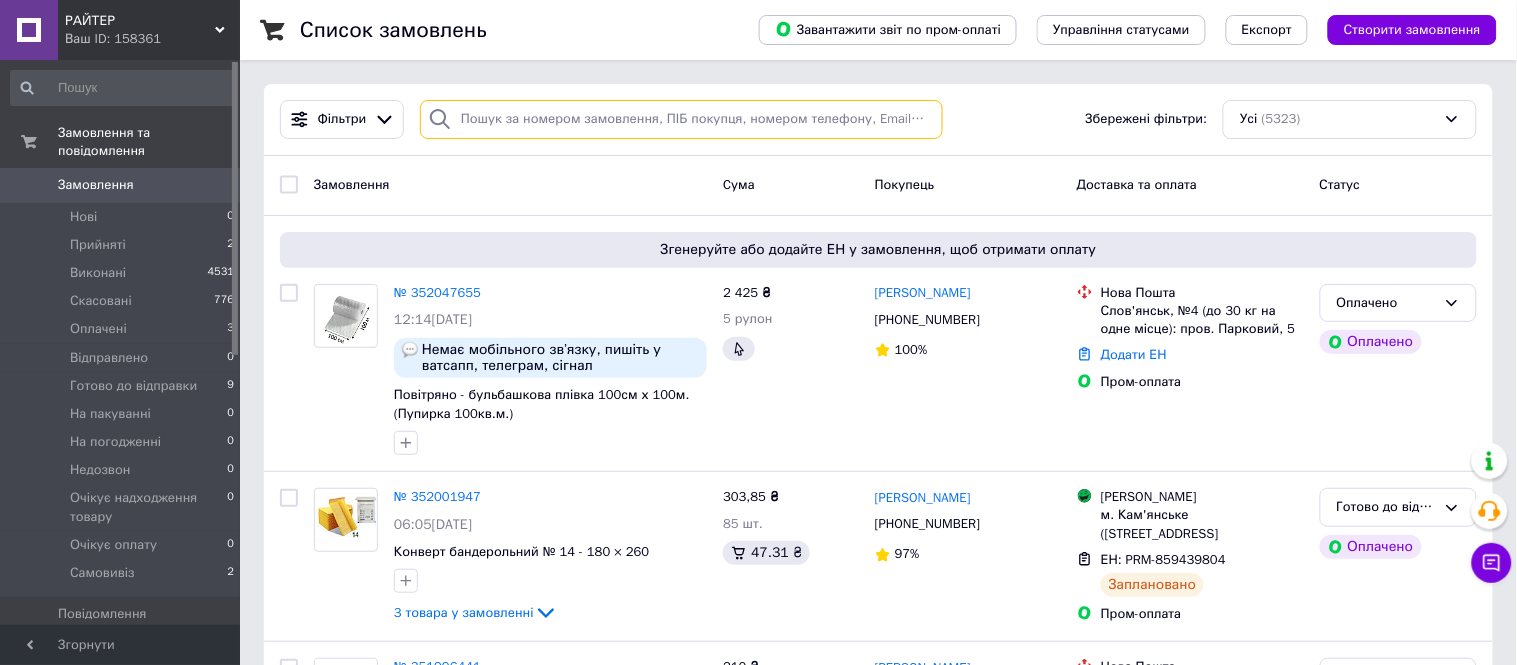 click at bounding box center (681, 119) 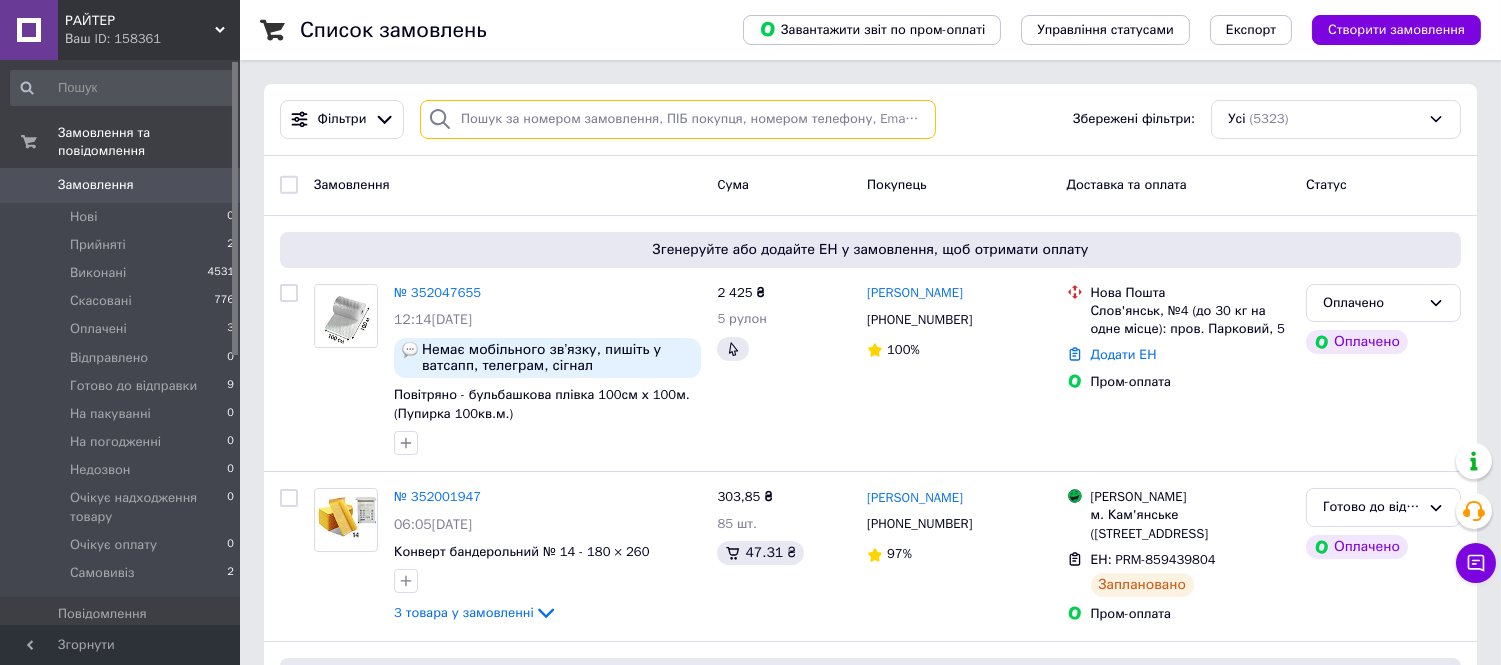 paste on "349560727" 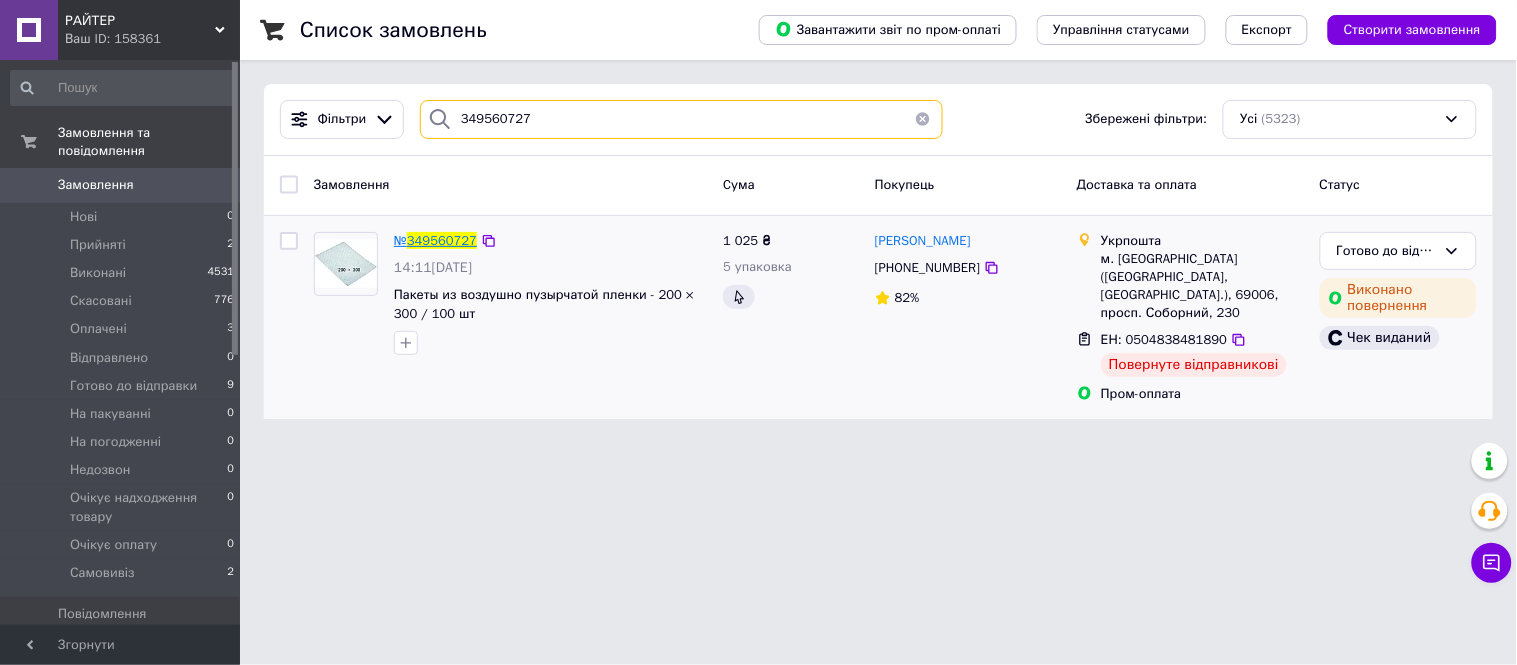 type on "349560727" 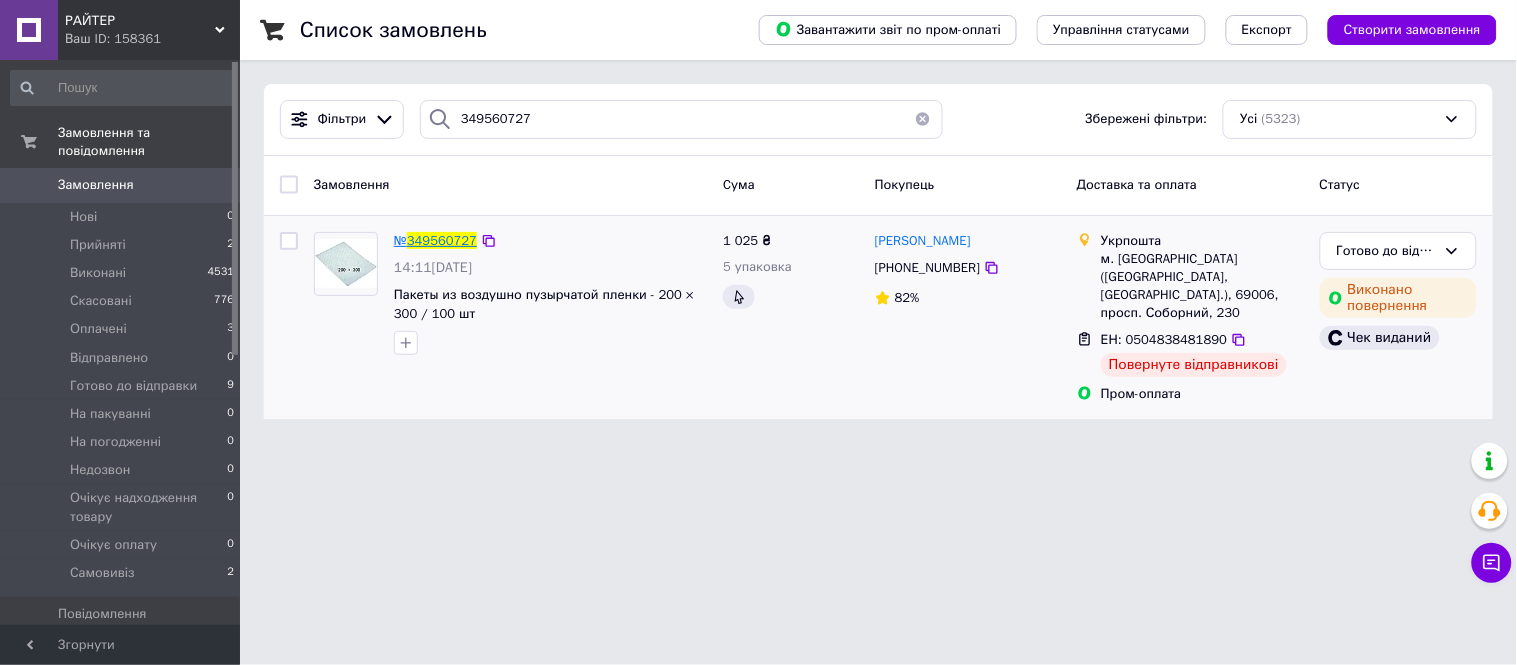 click on "№  349560727" at bounding box center (435, 240) 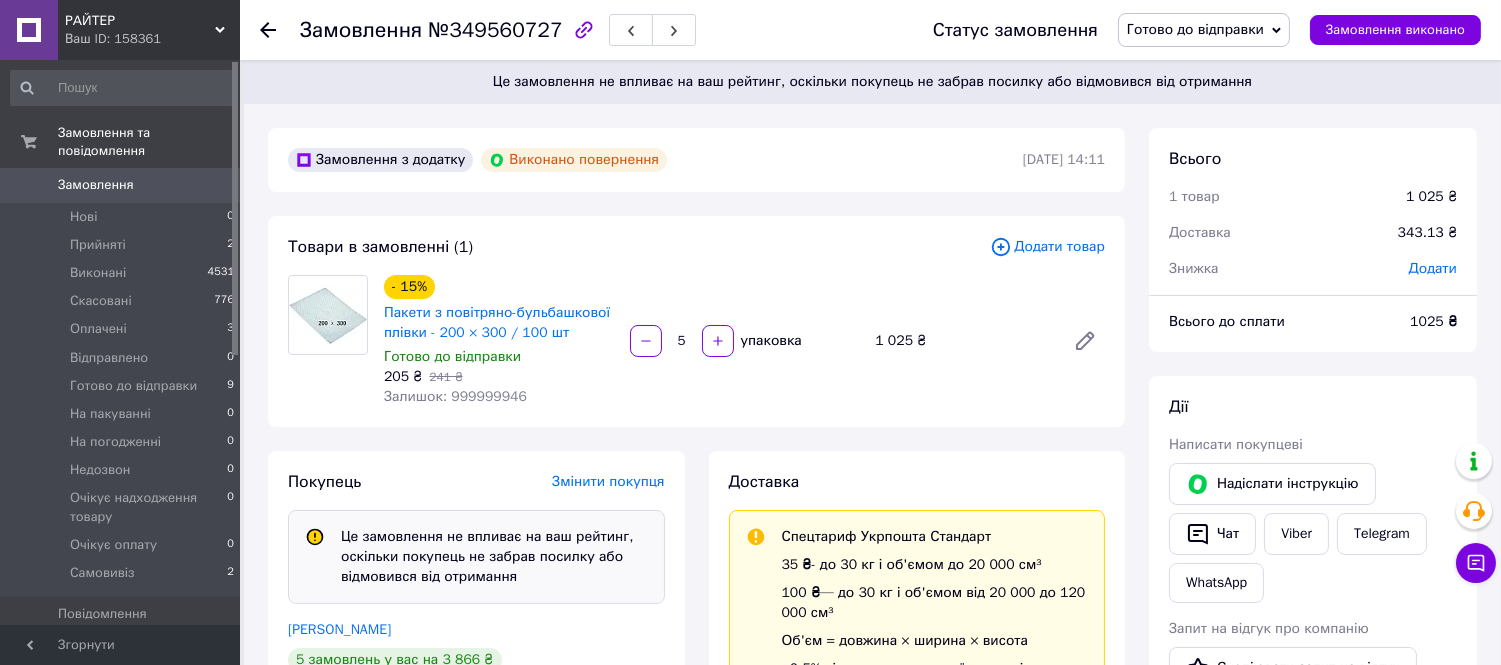 scroll, scrollTop: 343, scrollLeft: 0, axis: vertical 